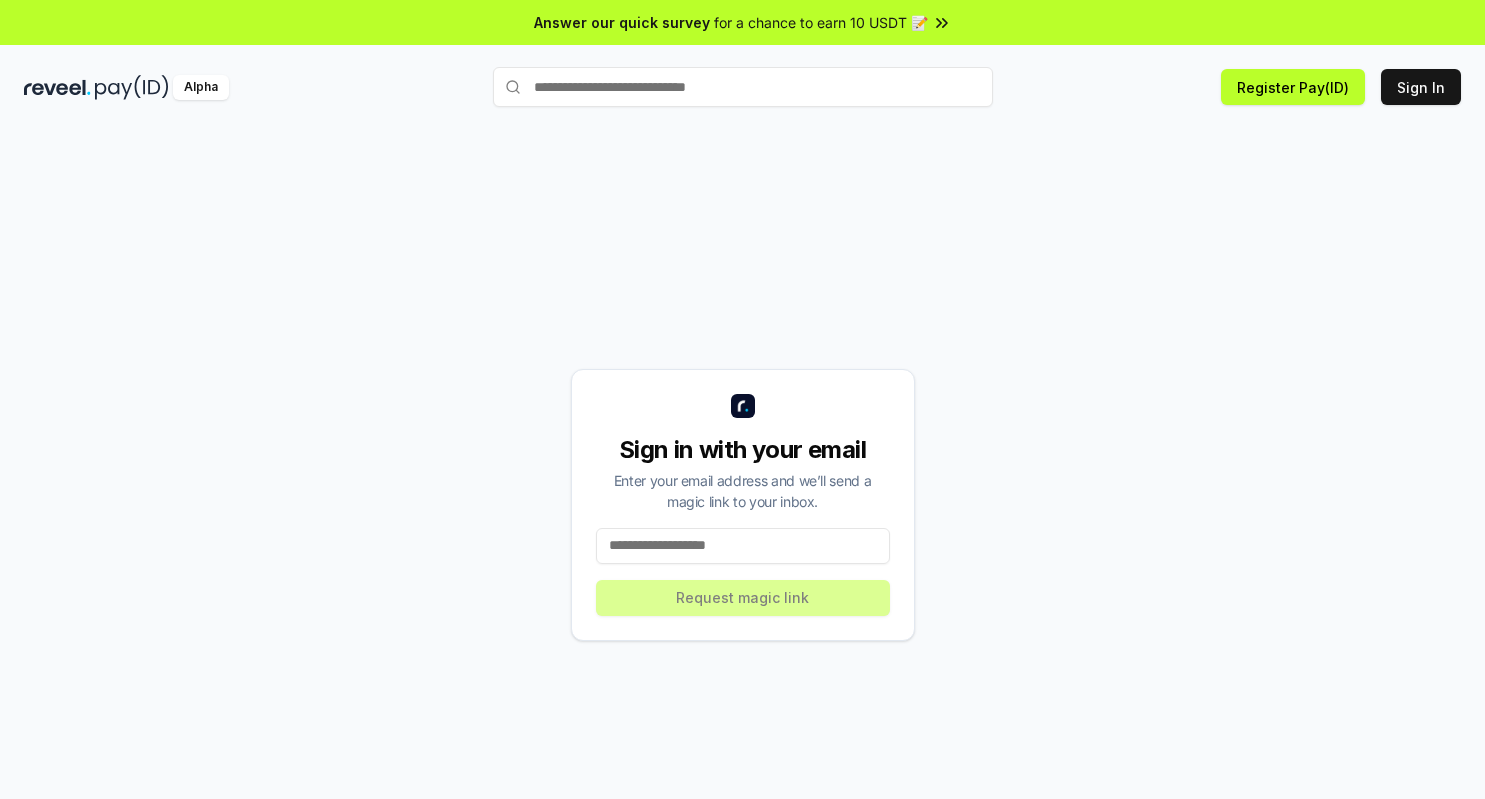 scroll, scrollTop: 0, scrollLeft: 0, axis: both 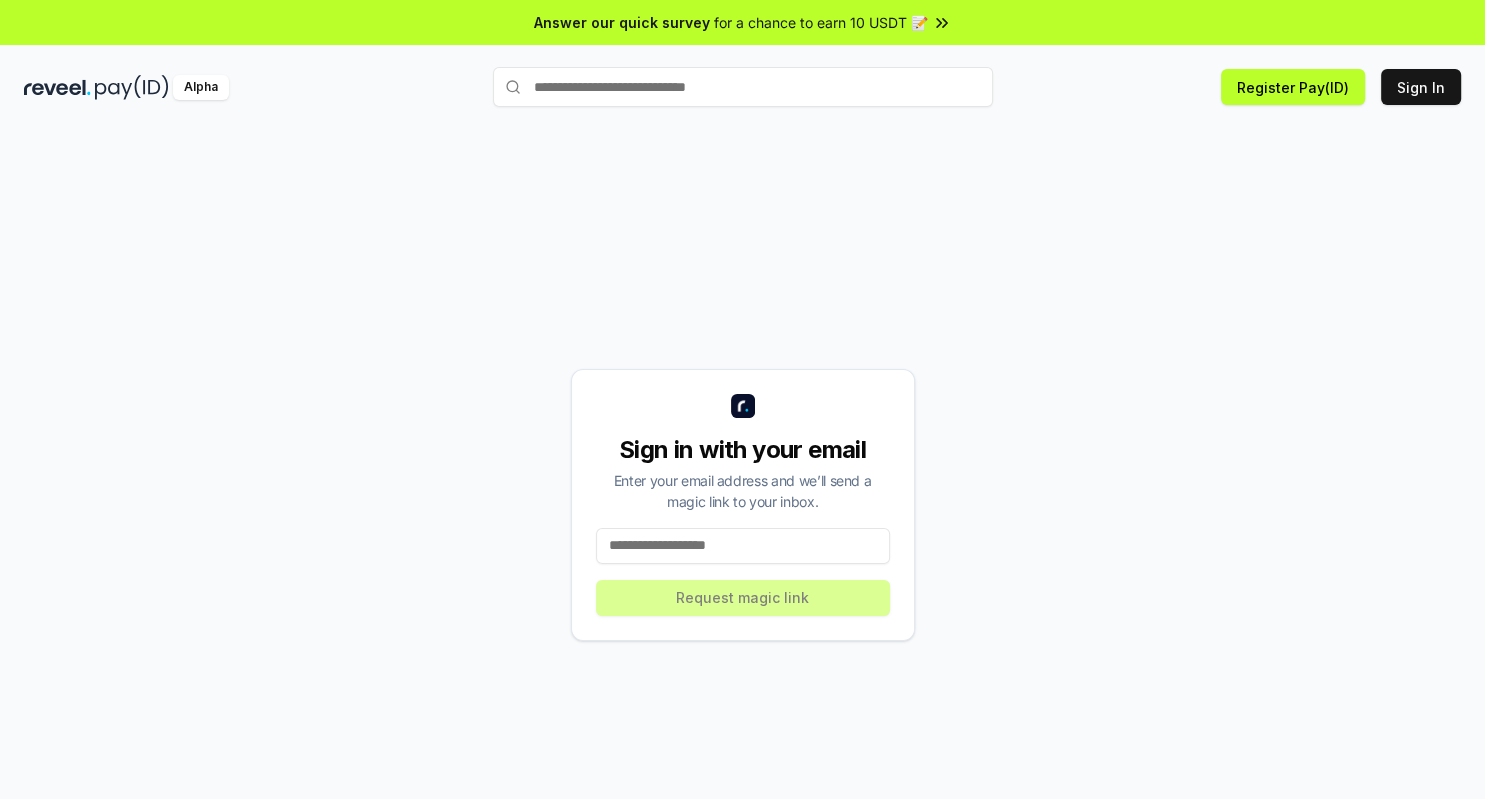 click at bounding box center [743, 546] 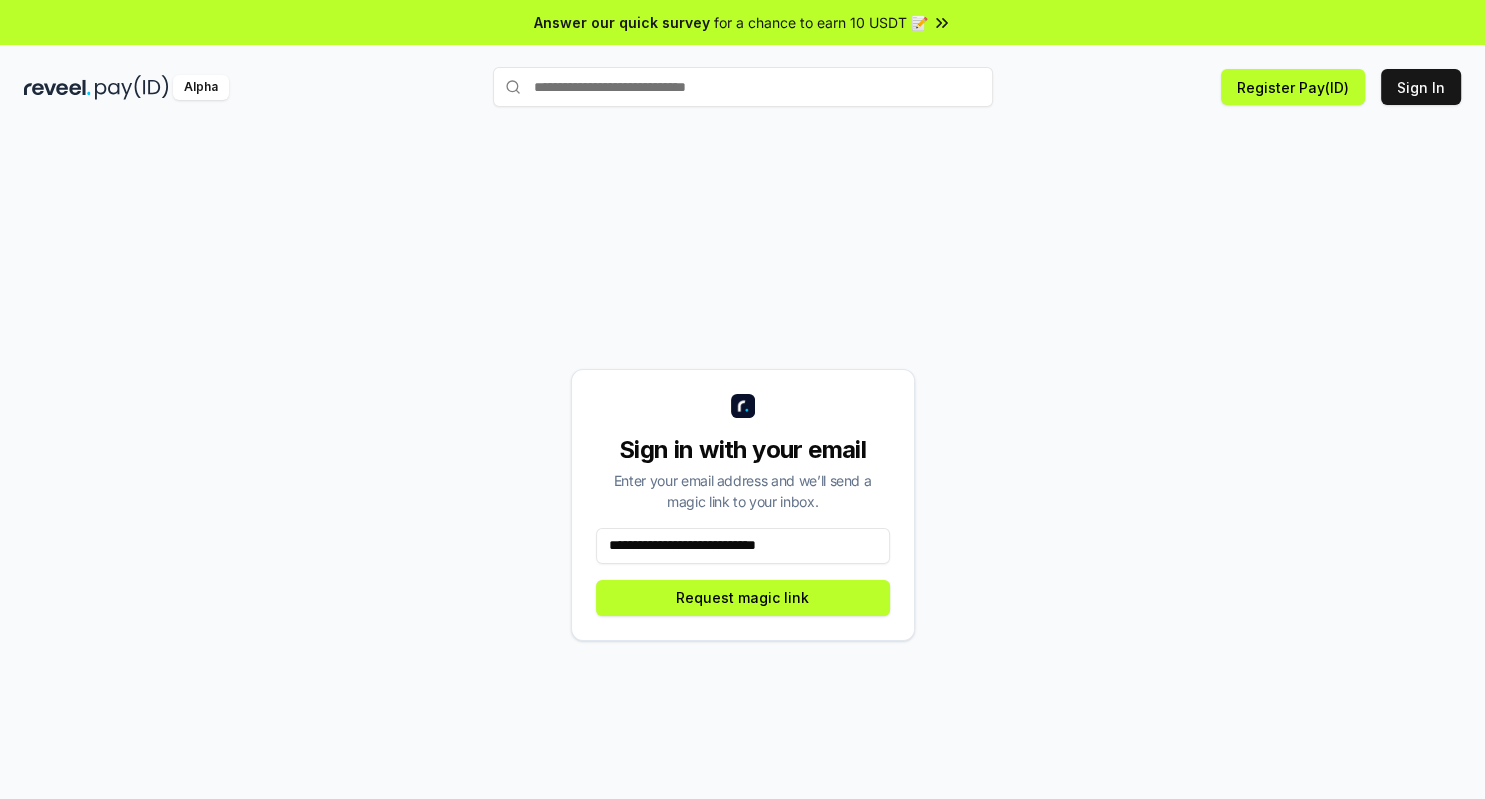 type on "**********" 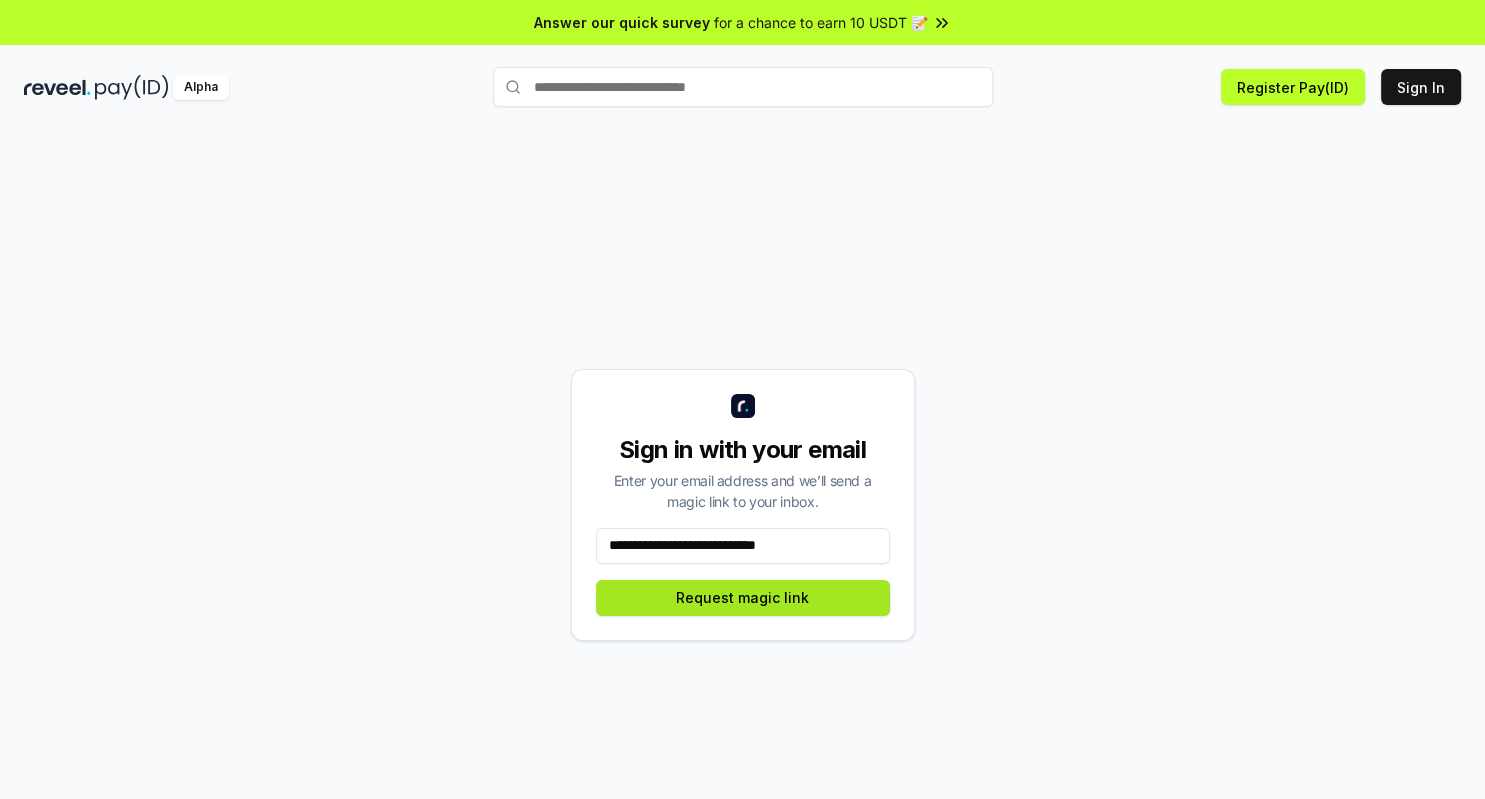 click on "Request magic link" at bounding box center [743, 598] 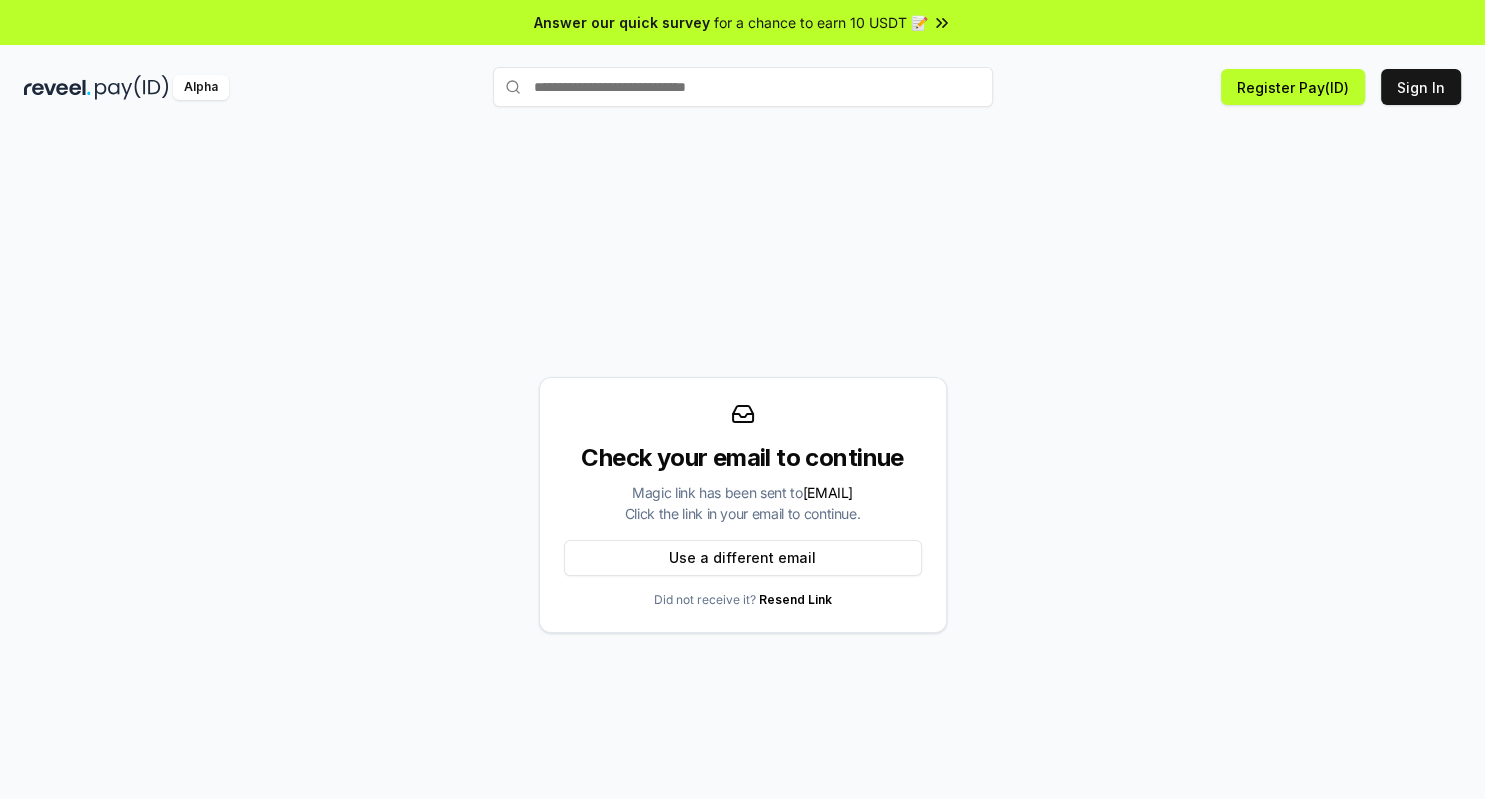 click on "Check your email to continue Magic link has been sent to  brandon.guynn@chaincertify.io    Click the link in your email to continue. Use a different email Did not receive it?   Resend Link" at bounding box center [743, 505] 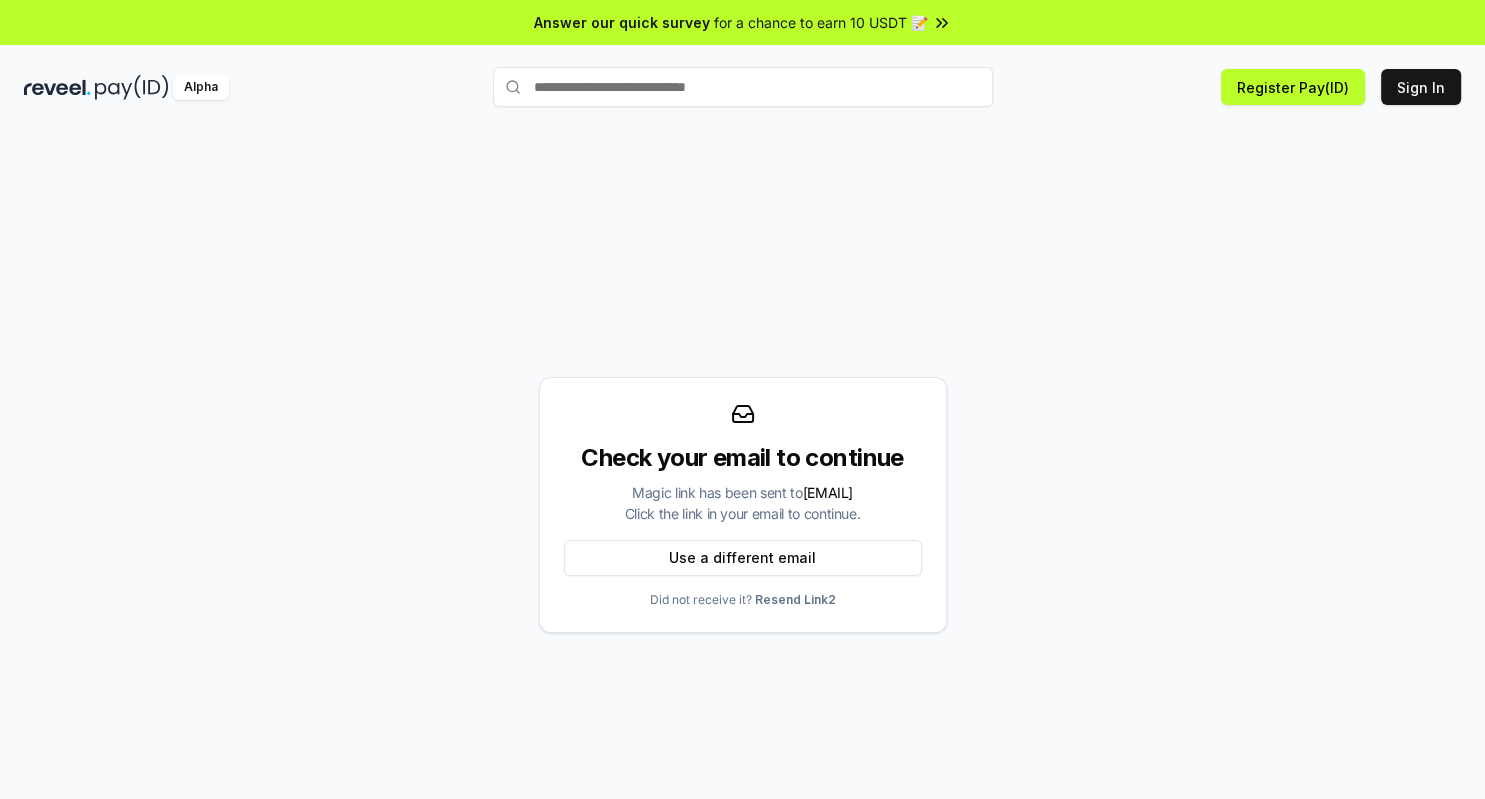 click on "Resend Link  2" at bounding box center [795, 599] 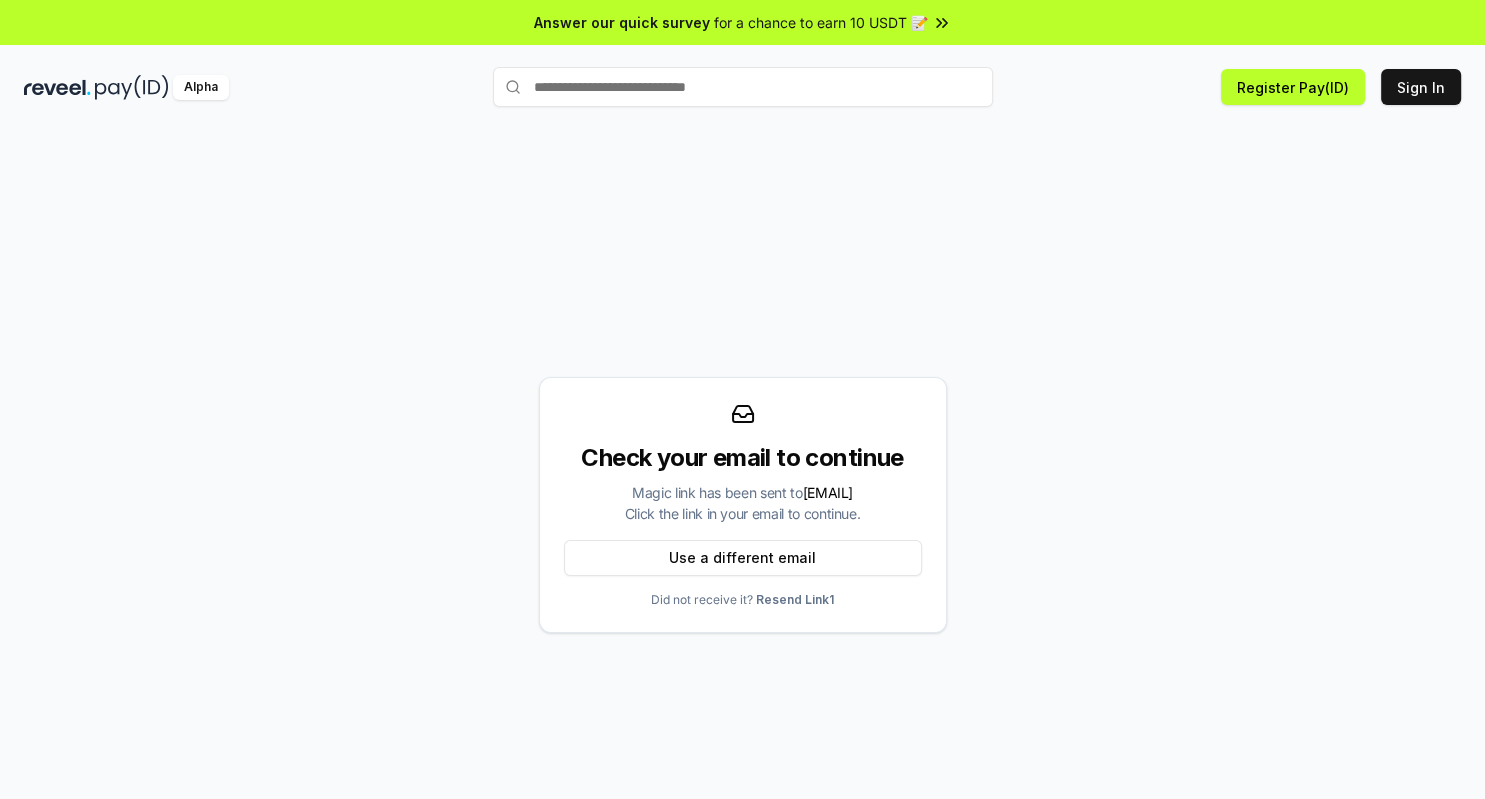 click on "Resend Link  1" at bounding box center [795, 599] 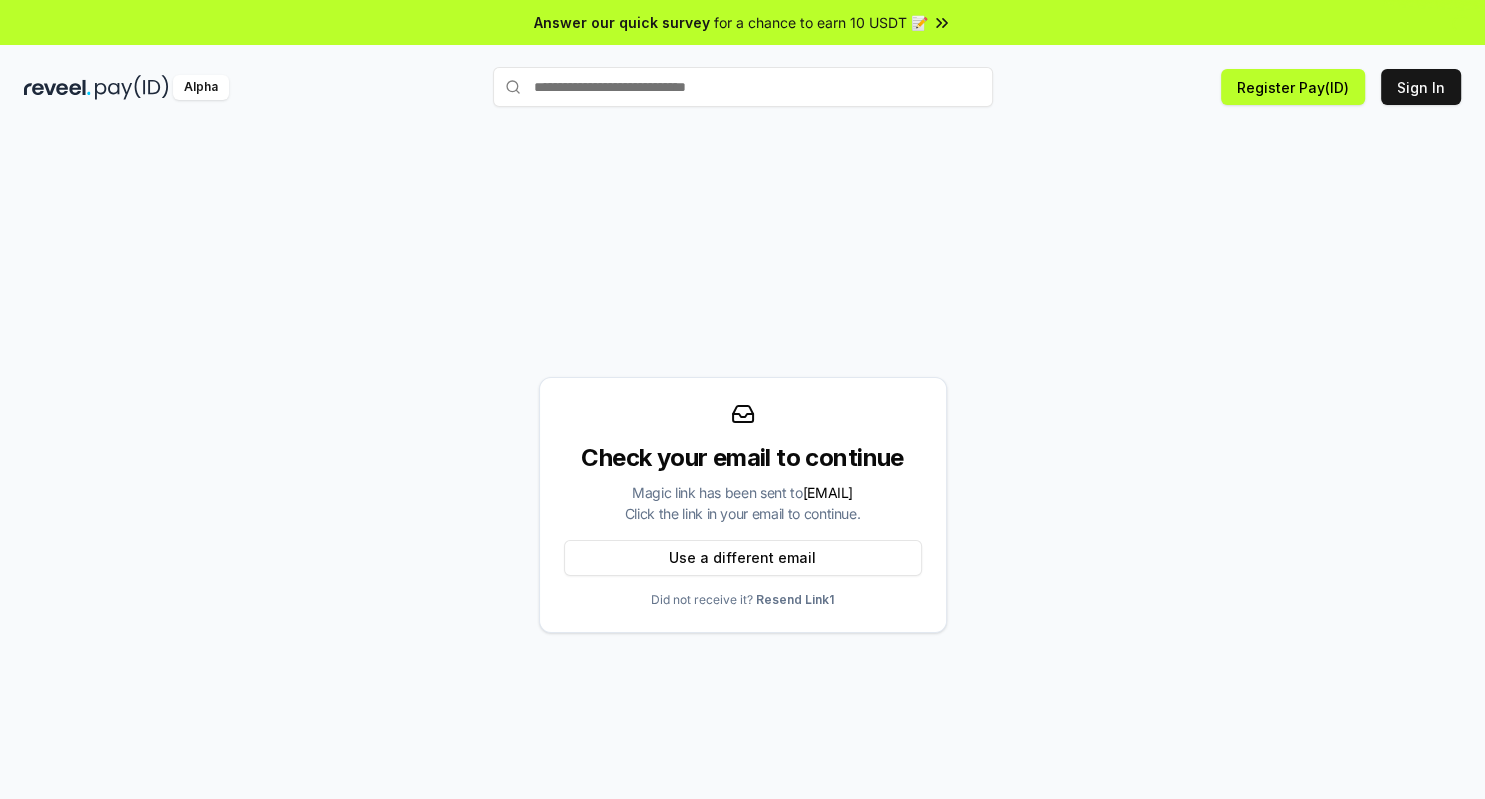 click on "Resend Link  1" at bounding box center [795, 599] 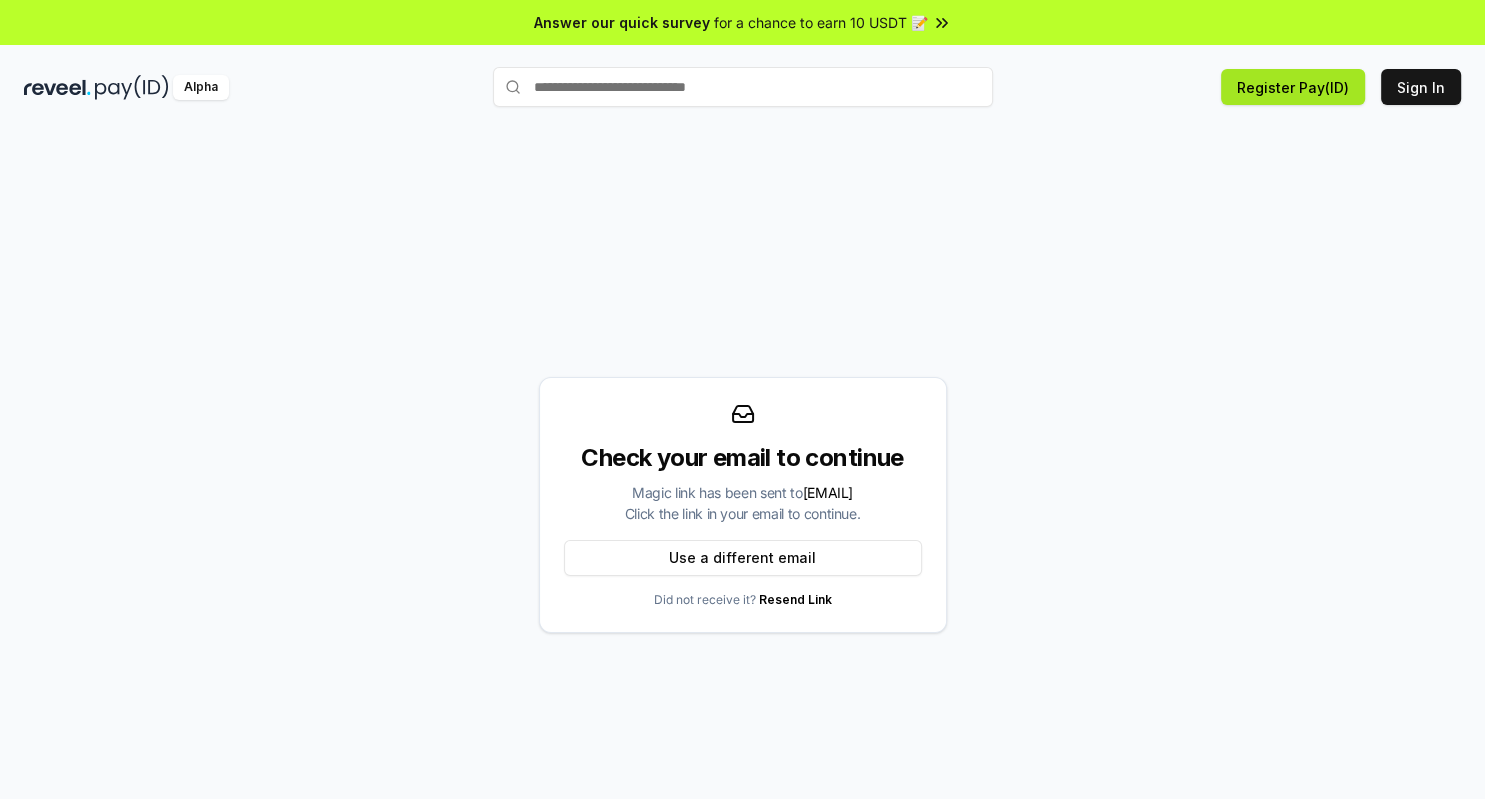 click on "Register Pay(ID)" at bounding box center [1293, 87] 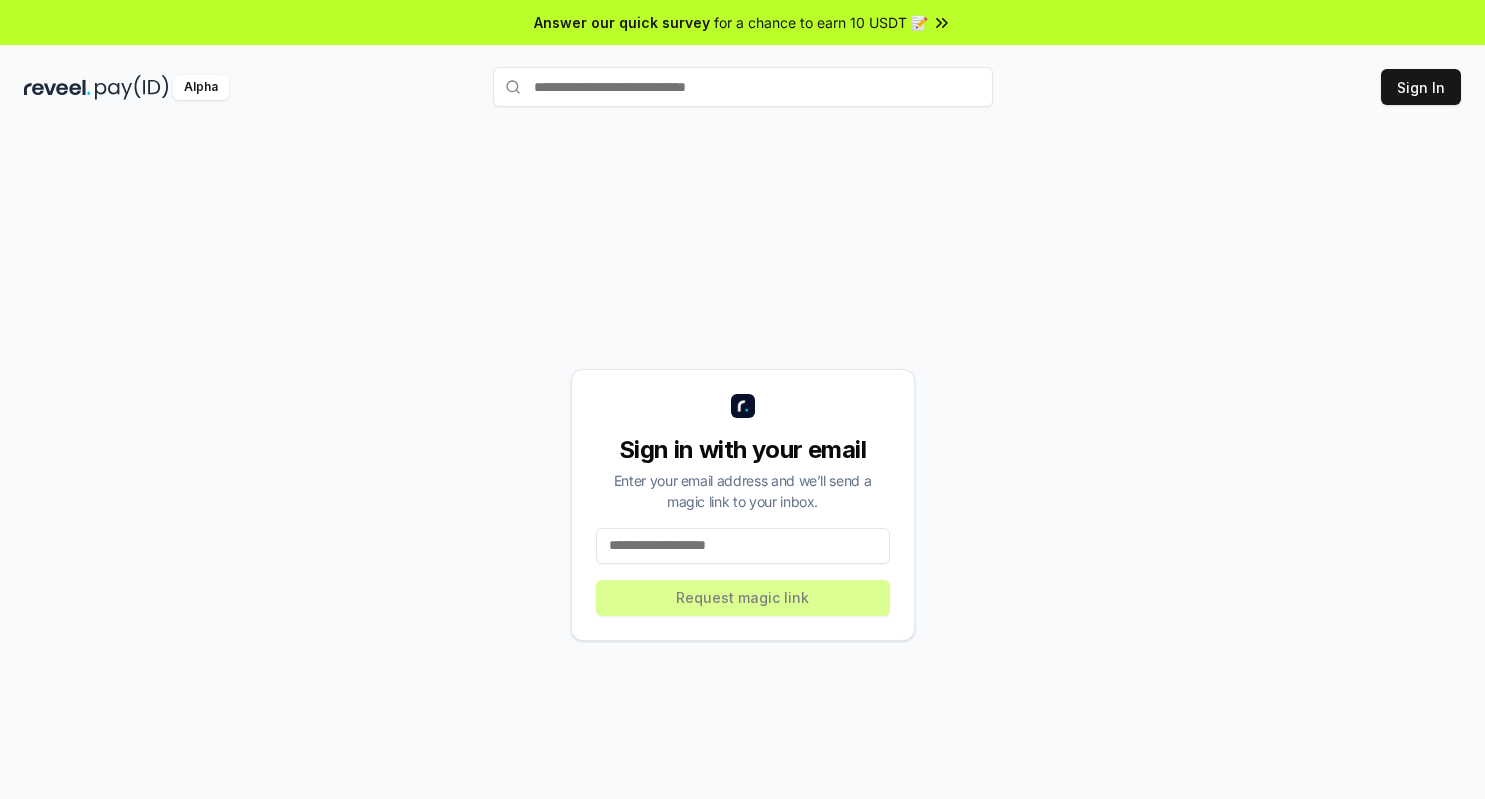 scroll, scrollTop: 0, scrollLeft: 0, axis: both 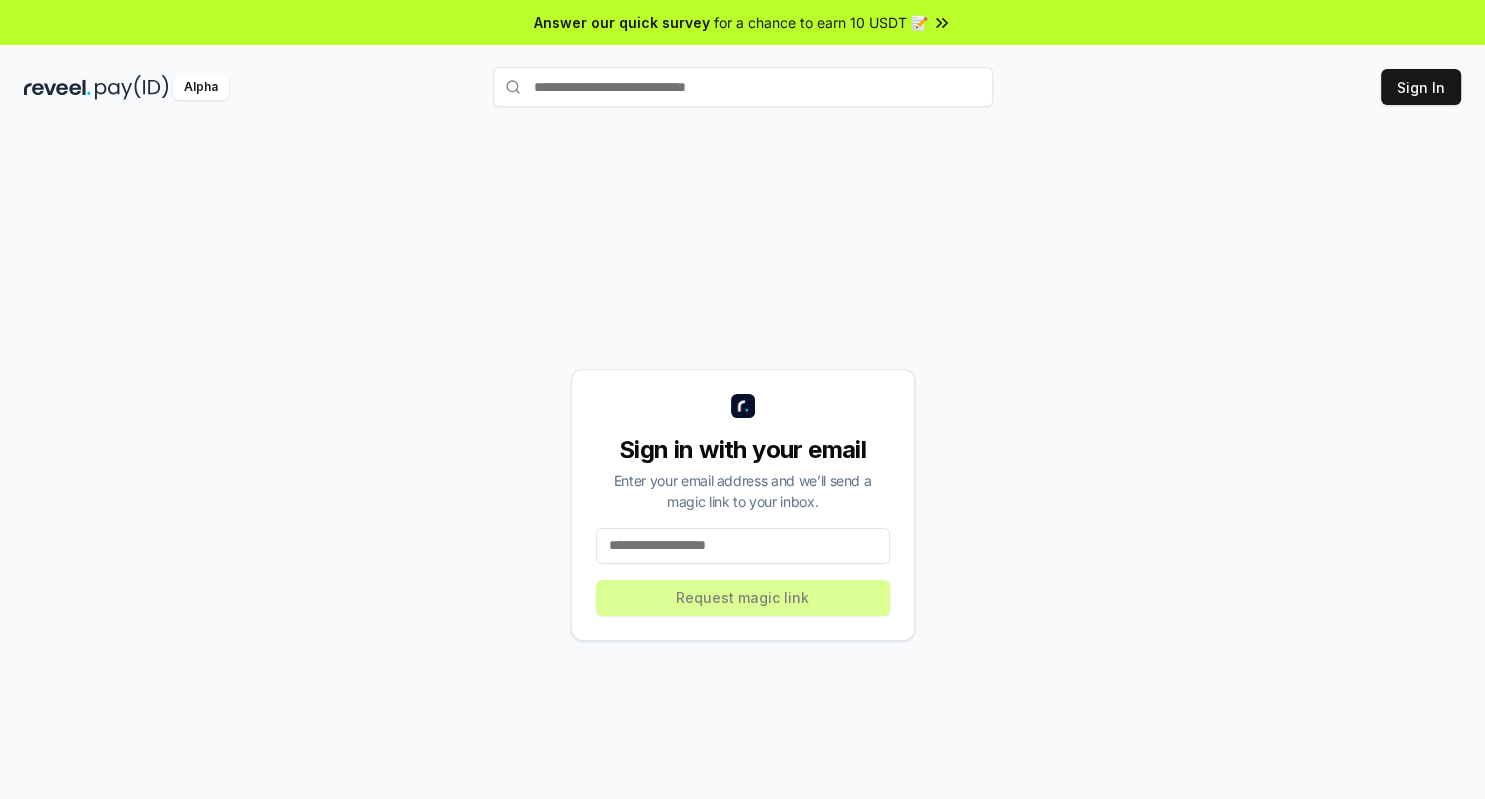 click at bounding box center (743, 546) 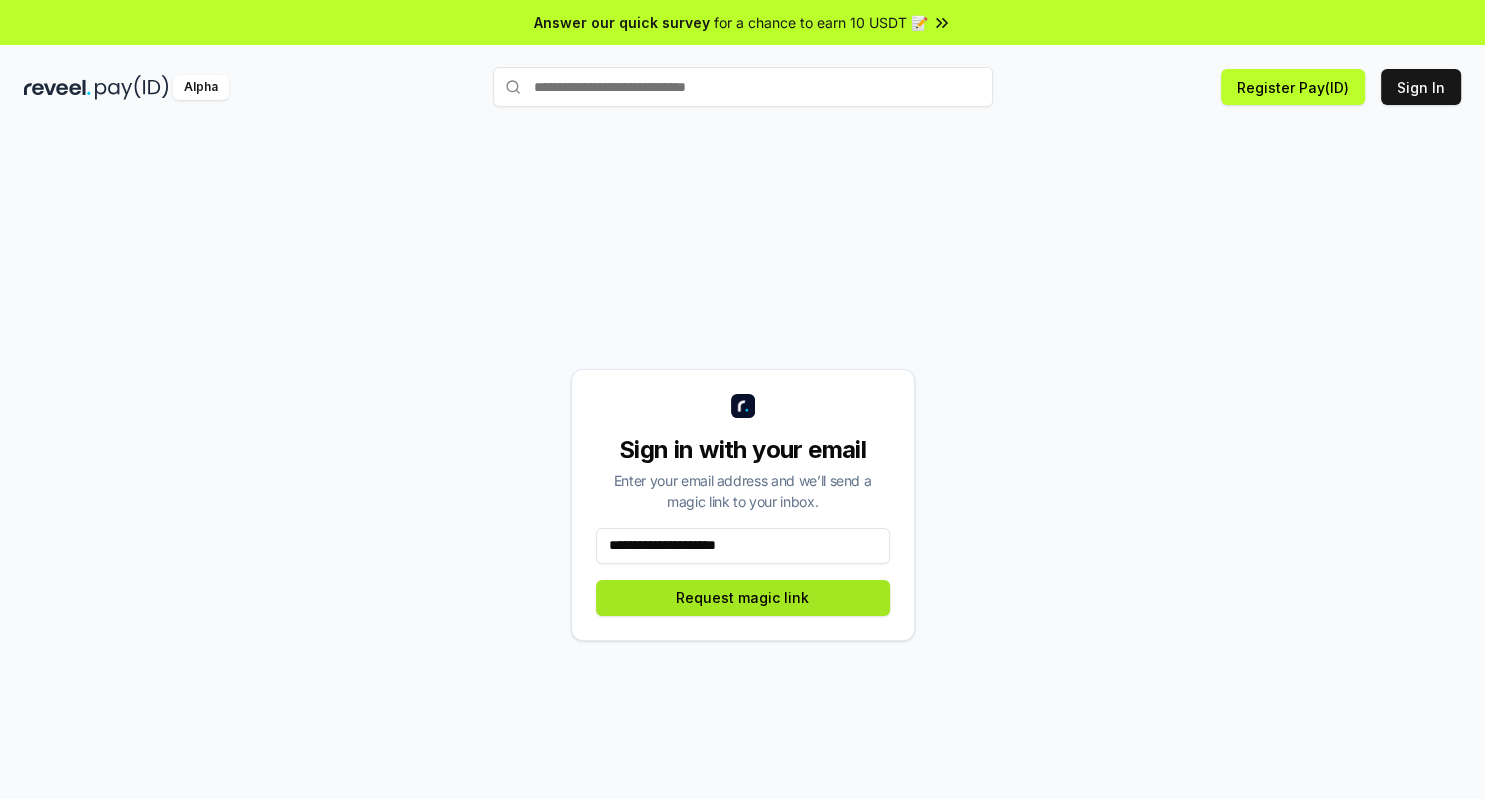 type on "**********" 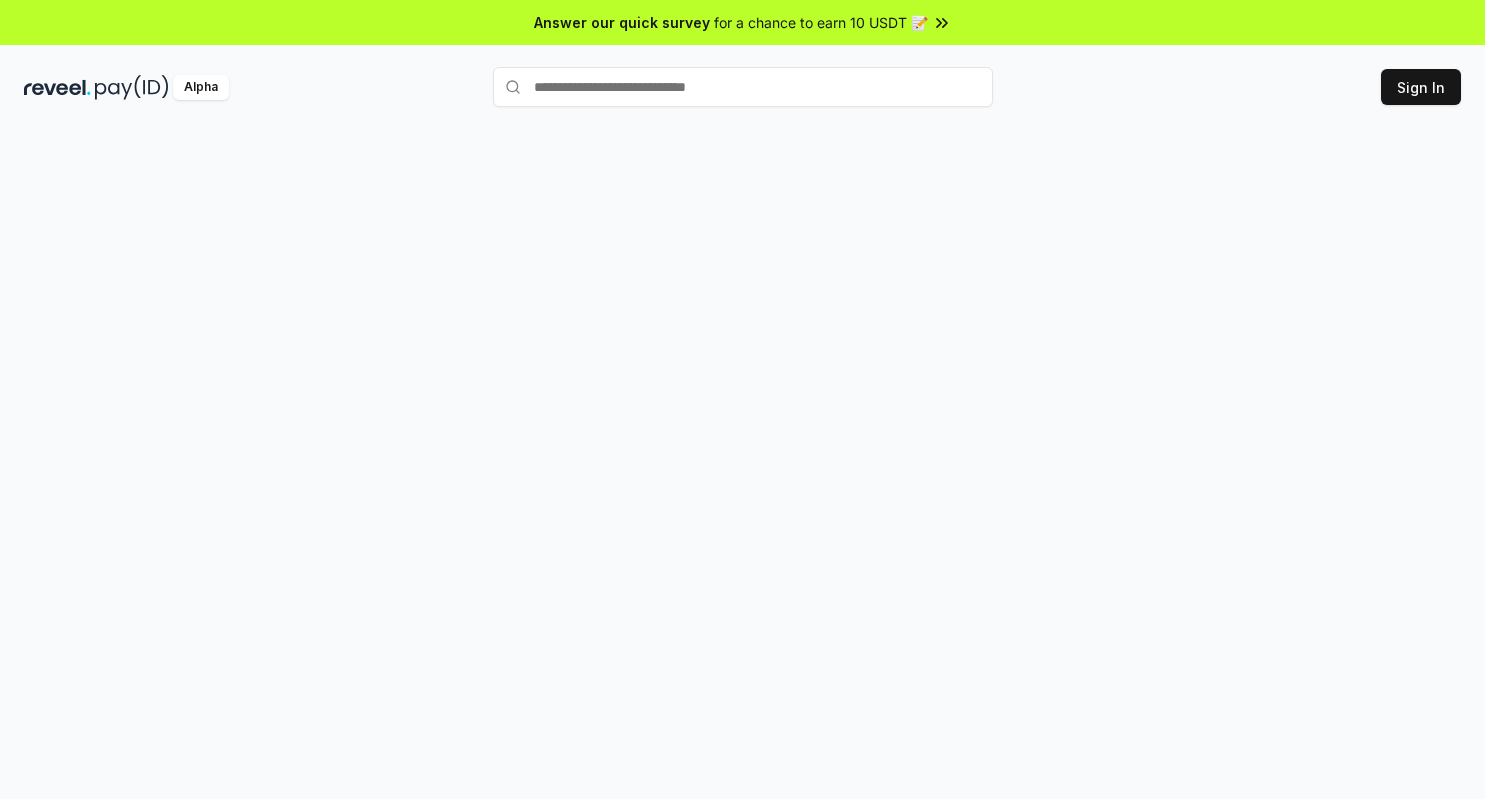 scroll, scrollTop: 0, scrollLeft: 0, axis: both 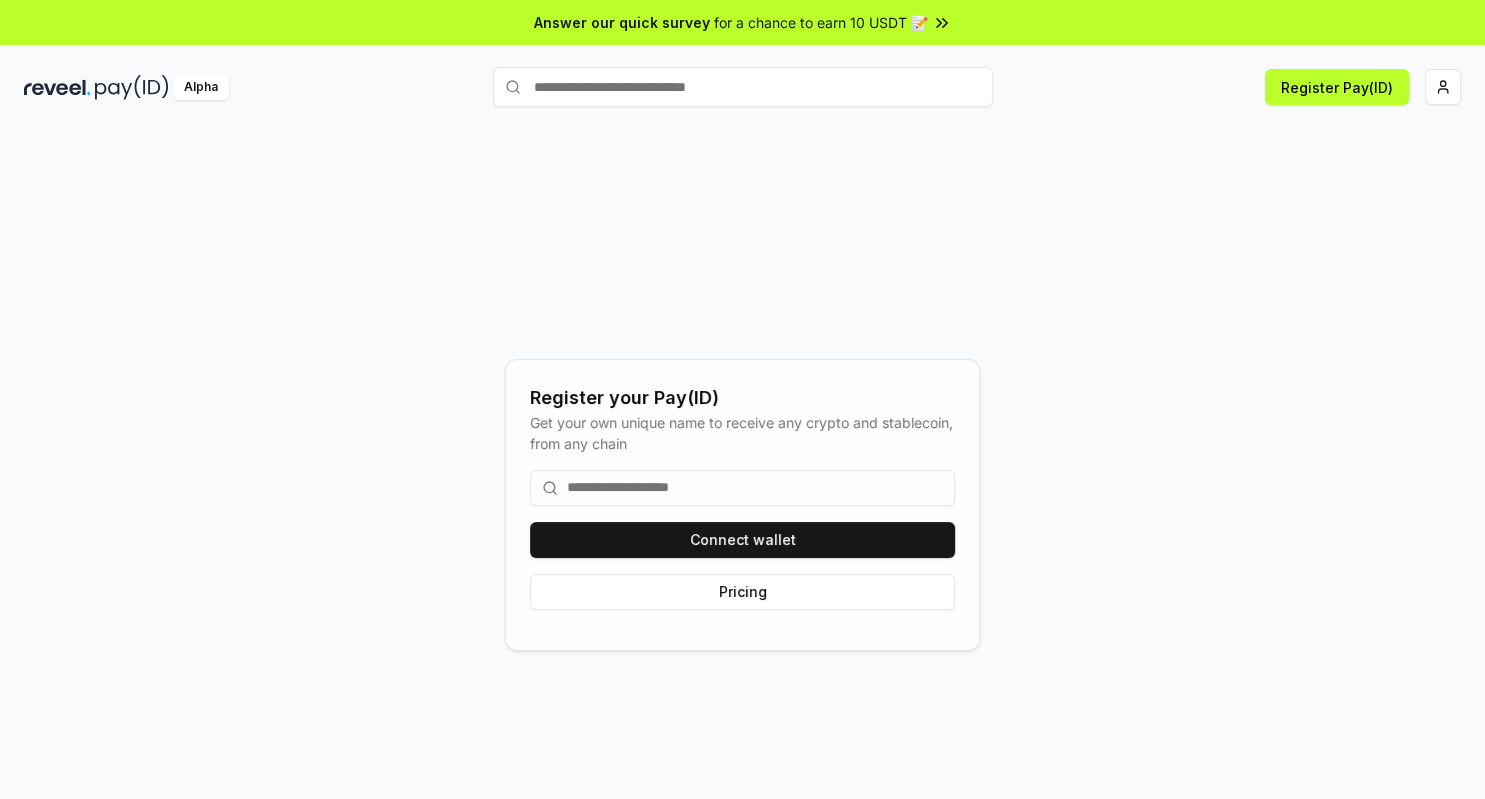 click at bounding box center (742, 488) 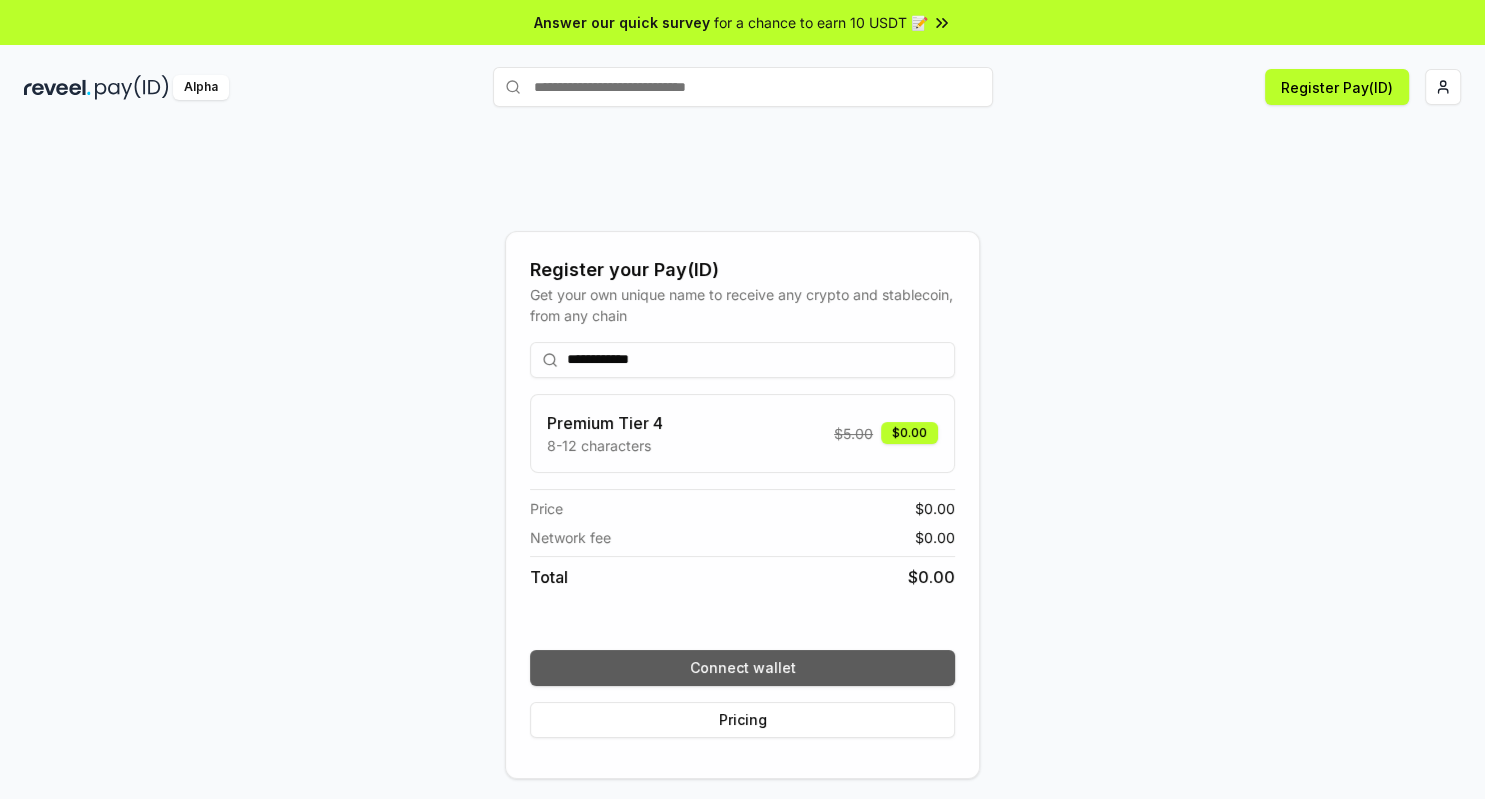 type on "**********" 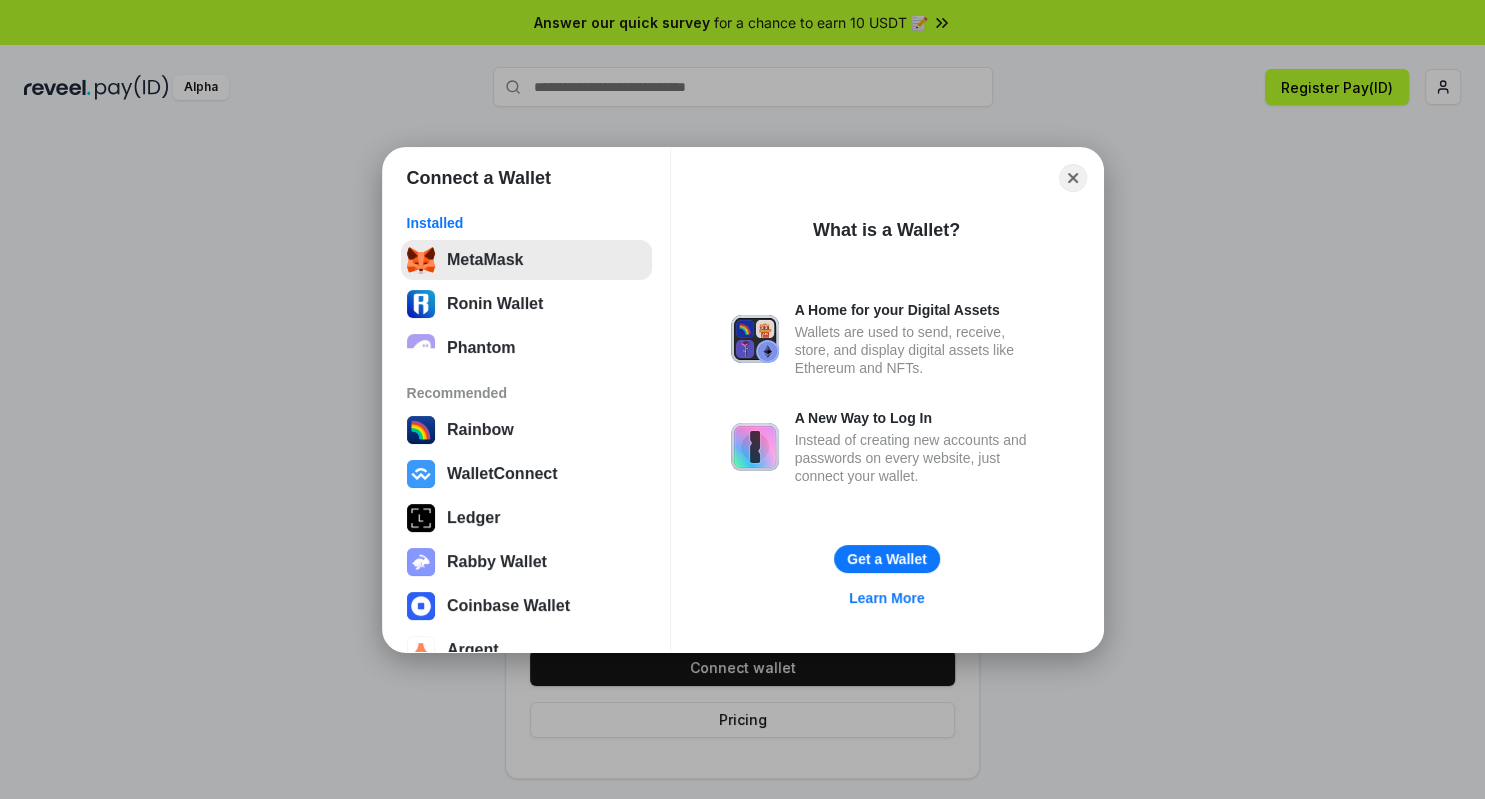 click on "MetaMask" at bounding box center [526, 260] 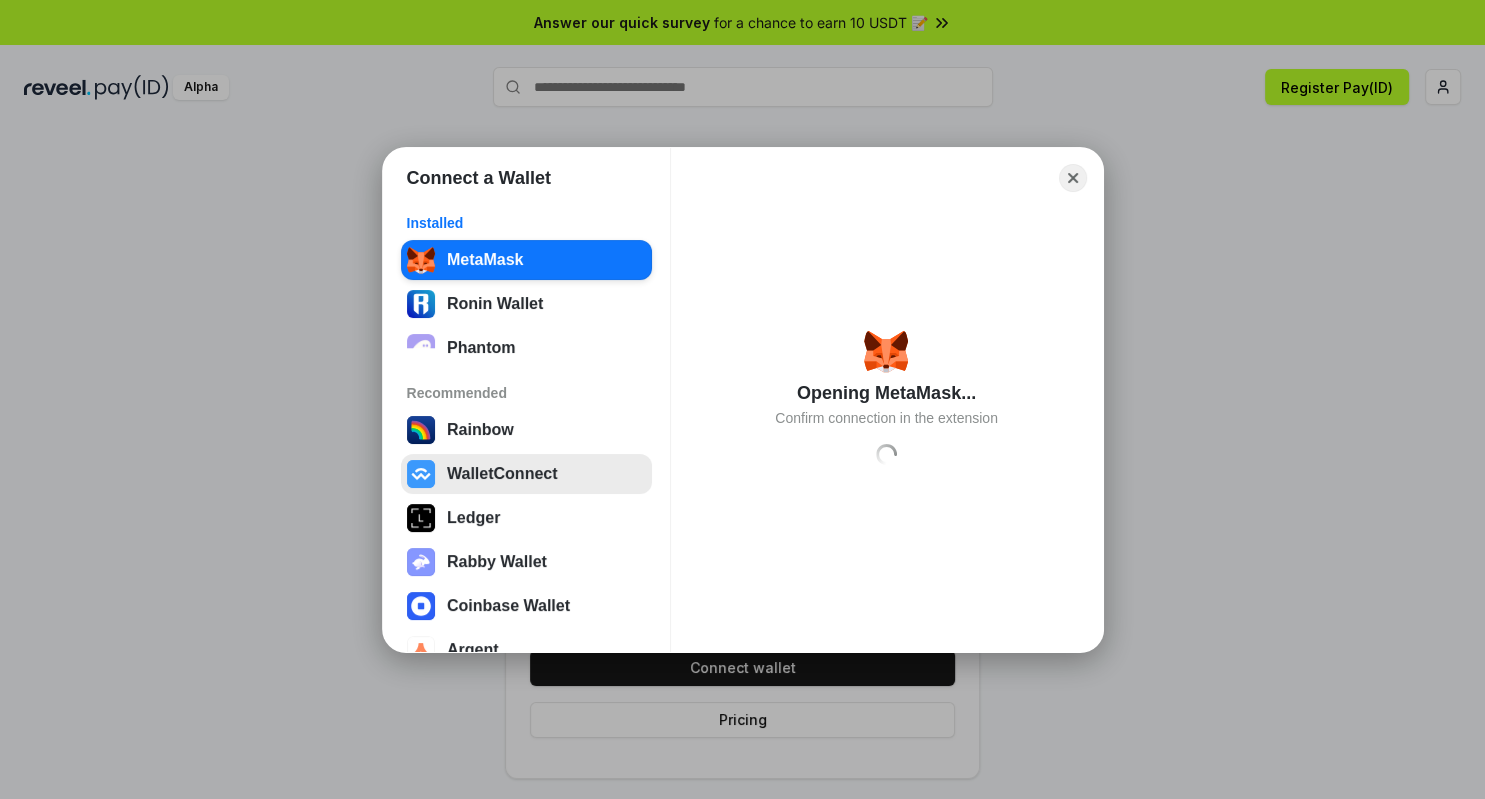 click on "WalletConnect" at bounding box center (526, 474) 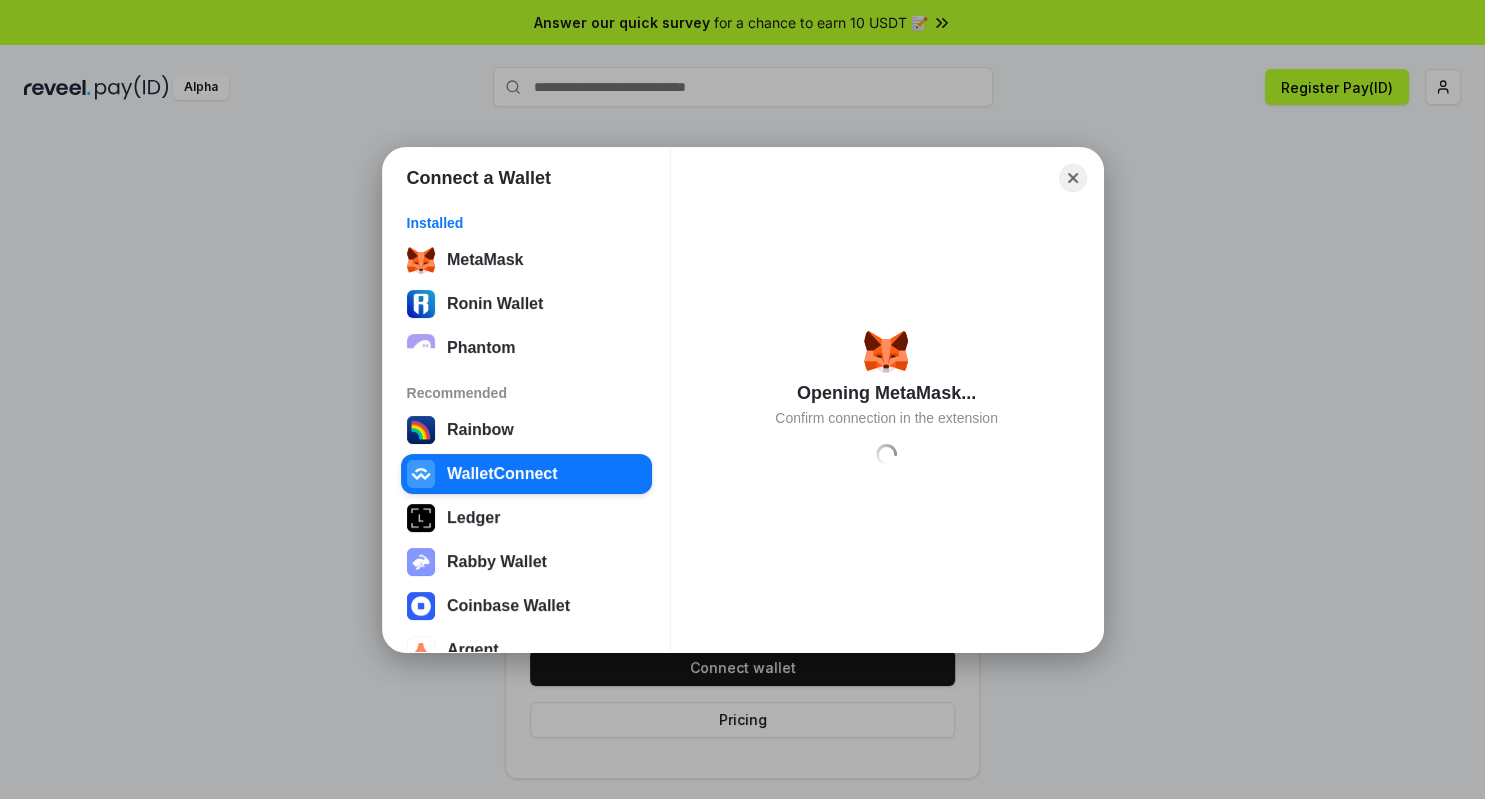 click on "Rainbow WalletConnect Ledger Rabby Wallet Coinbase Wallet Argent" at bounding box center [526, 540] 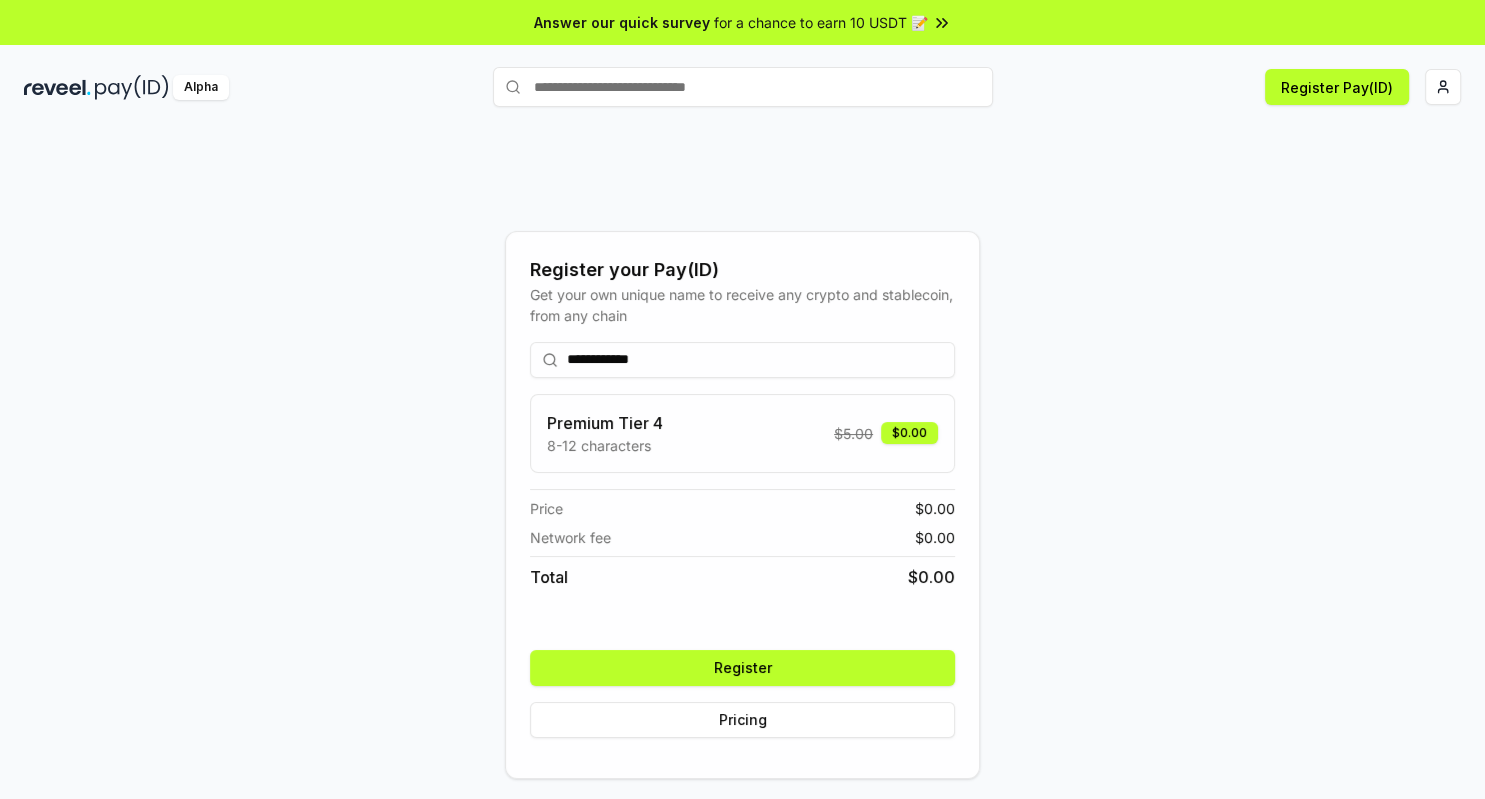 click on "Register" at bounding box center (742, 668) 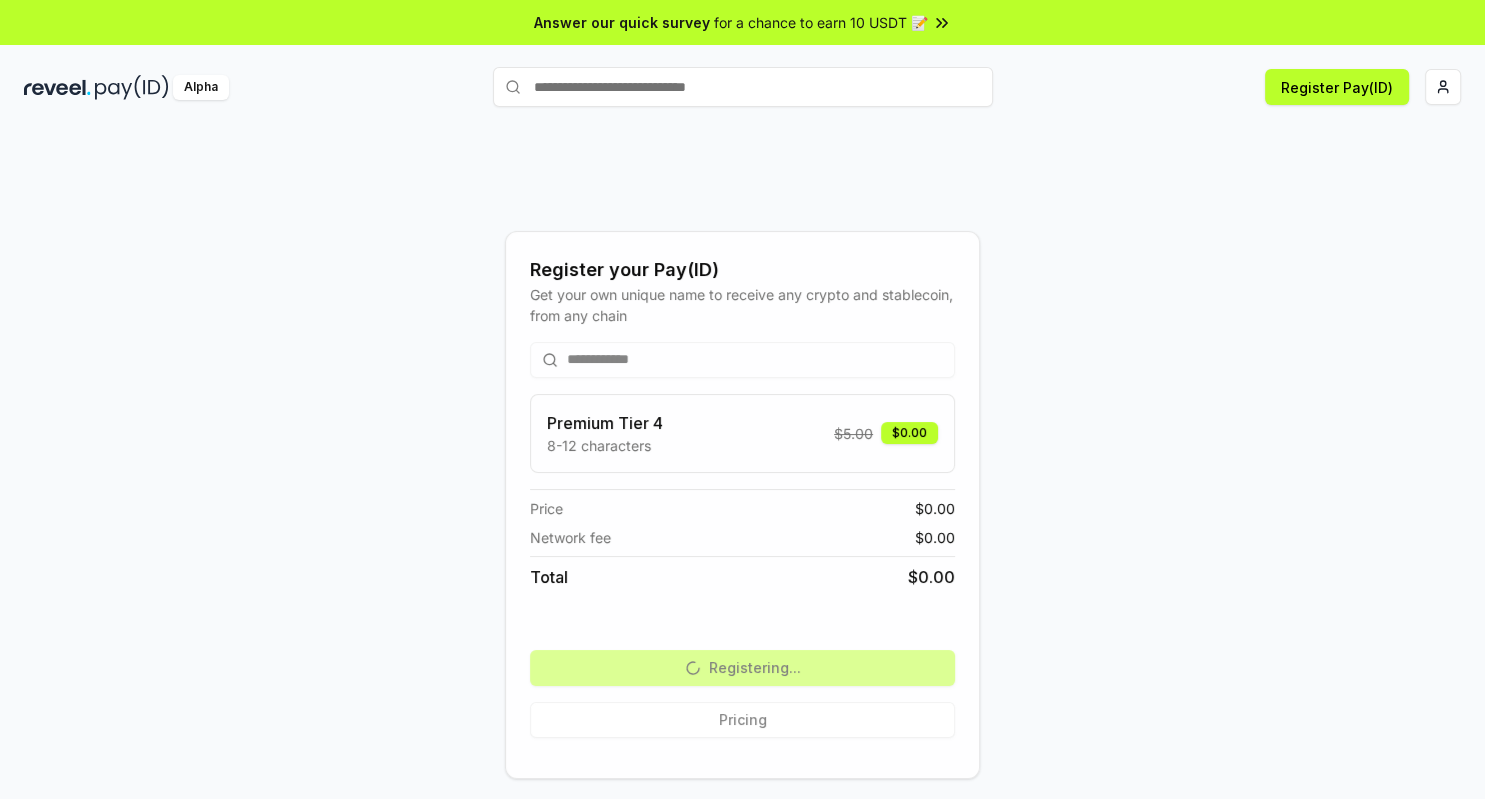 scroll, scrollTop: 57, scrollLeft: 0, axis: vertical 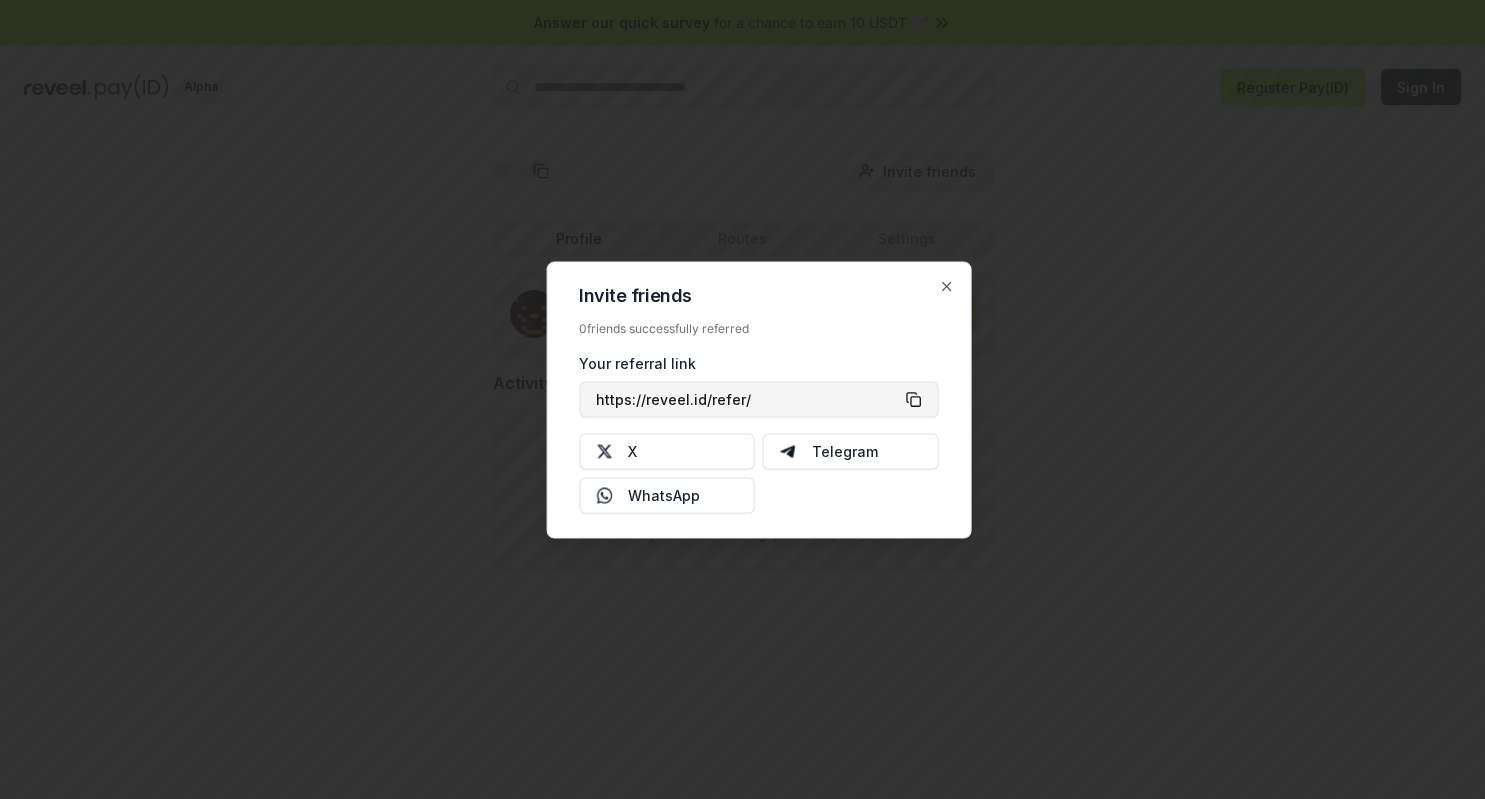 click on "https://reveel.id/refer/" at bounding box center (758, 399) 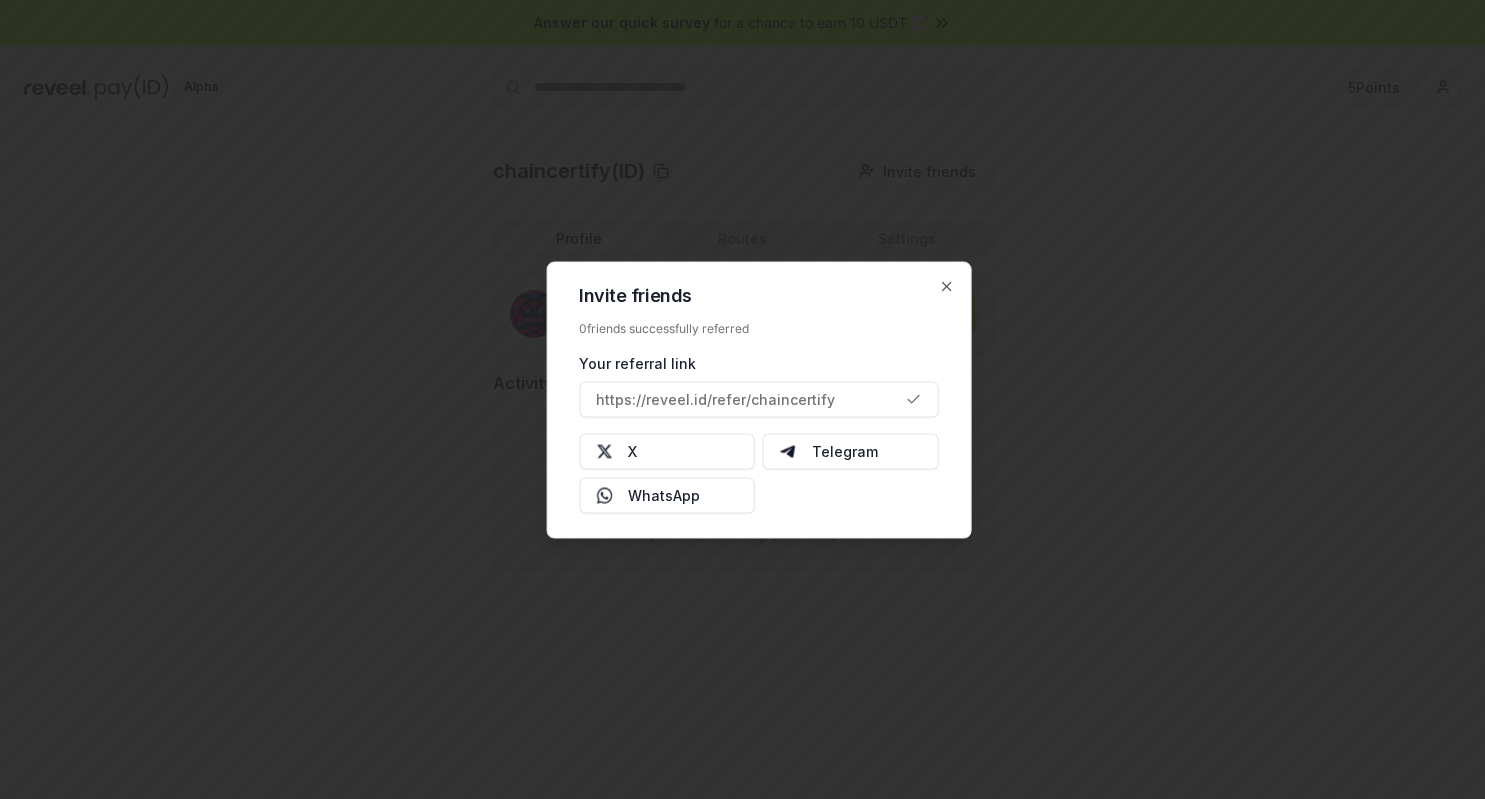 click on "Invite friends 0  friends successfully referred Your referral link https://reveel.id/refer/chaincertify X Telegram WhatsApp Close" at bounding box center [758, 399] 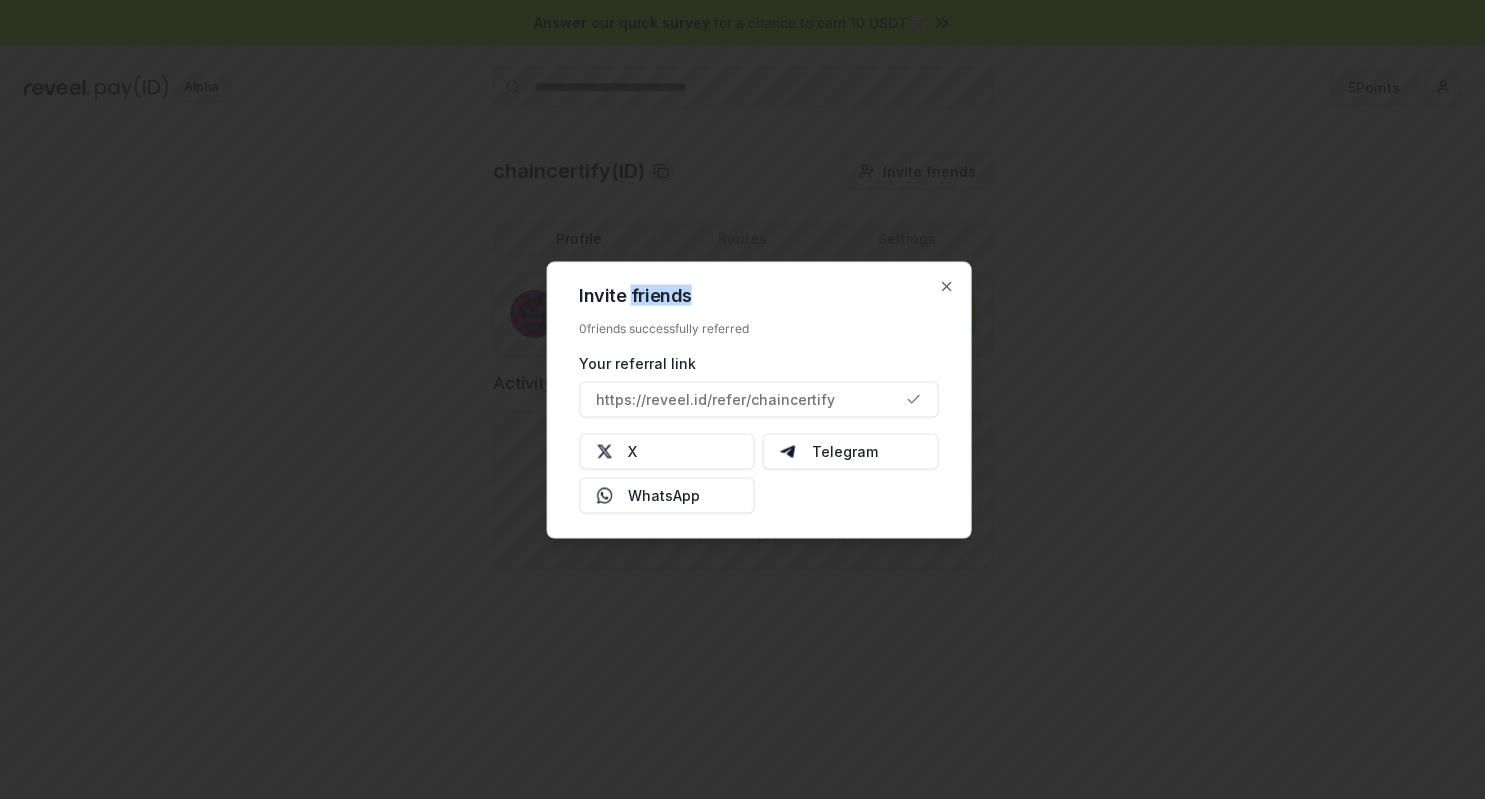 click on "Invite friends 0  friends successfully referred Your referral link https://reveel.id/refer/chaincertify X Telegram WhatsApp Close" at bounding box center (758, 399) 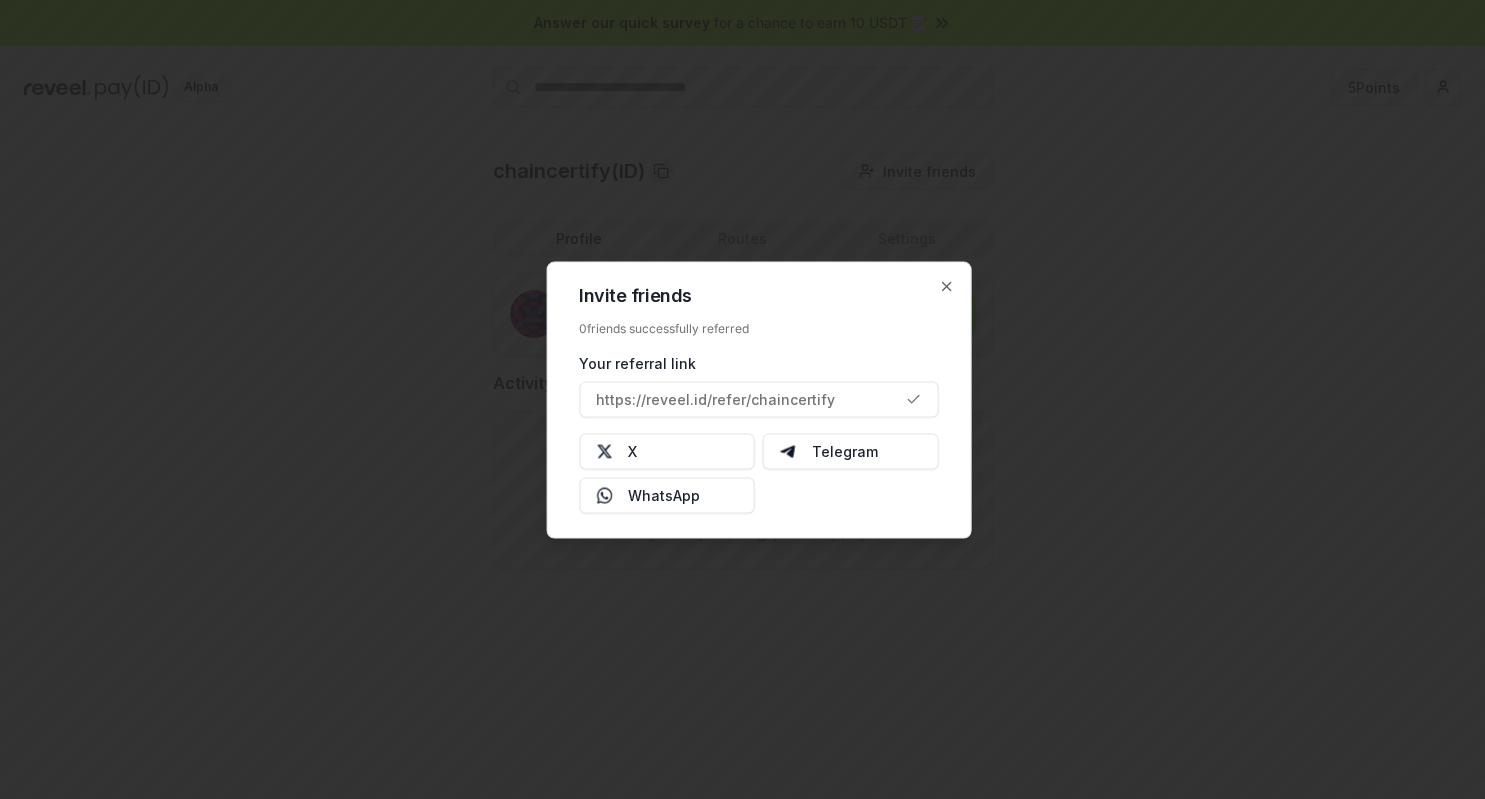 click on "Invite friends 0  friends successfully referred Your referral link https://reveel.id/refer/chaincertify X Telegram WhatsApp Close" at bounding box center (758, 399) 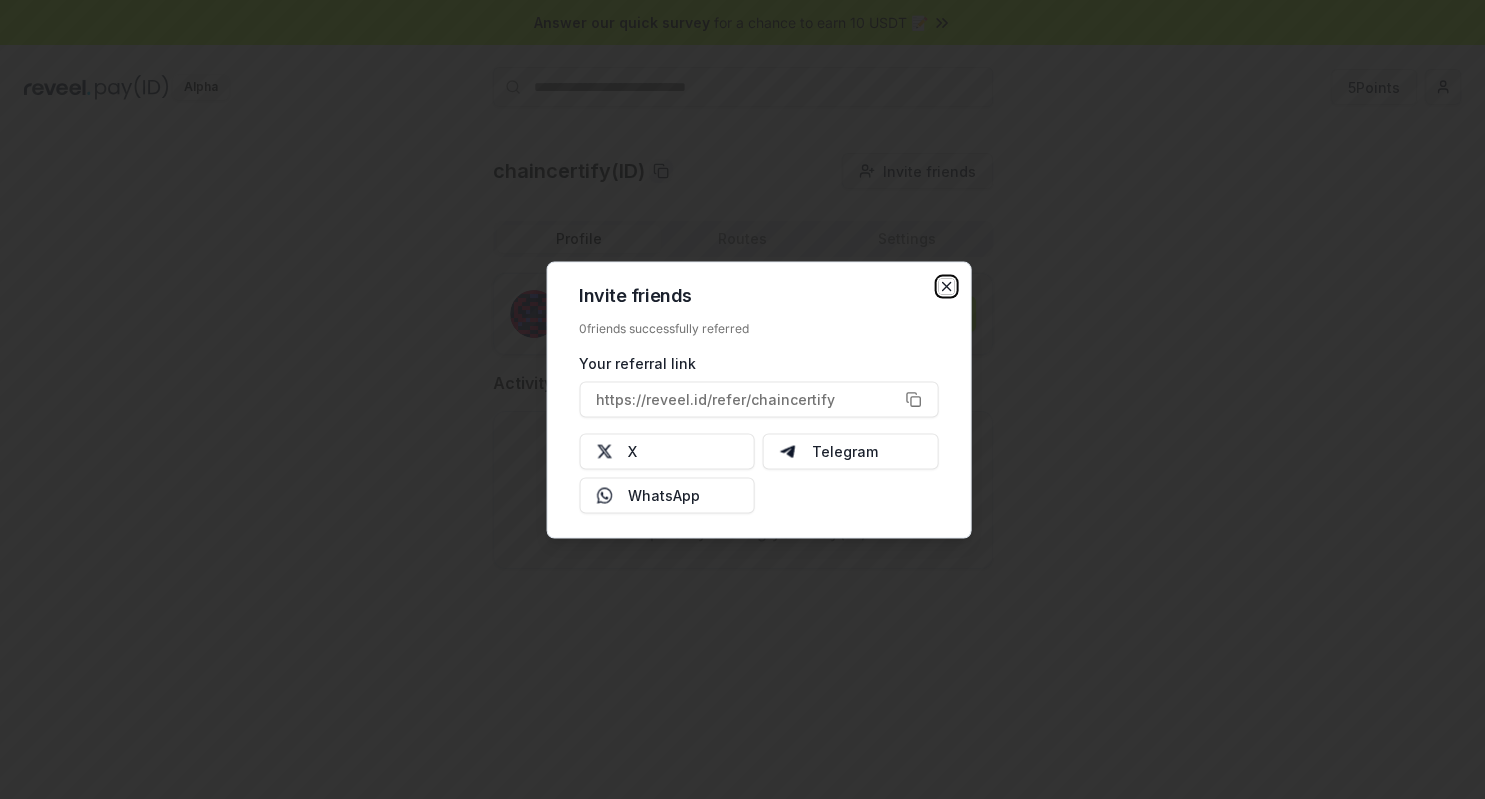 click 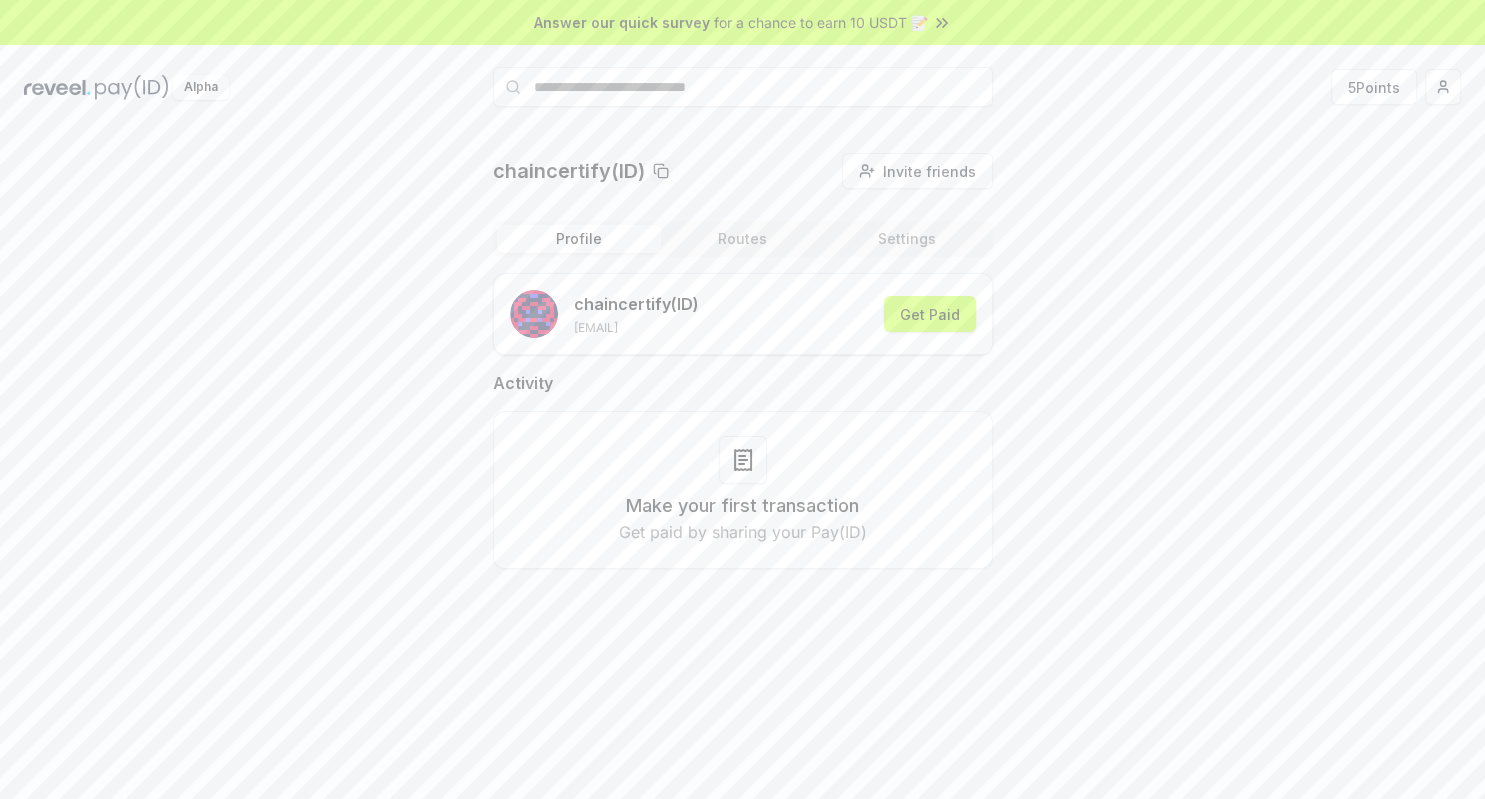 click on "chaincertify (ID) admin@chaincertify.io Get Paid" at bounding box center [743, 314] 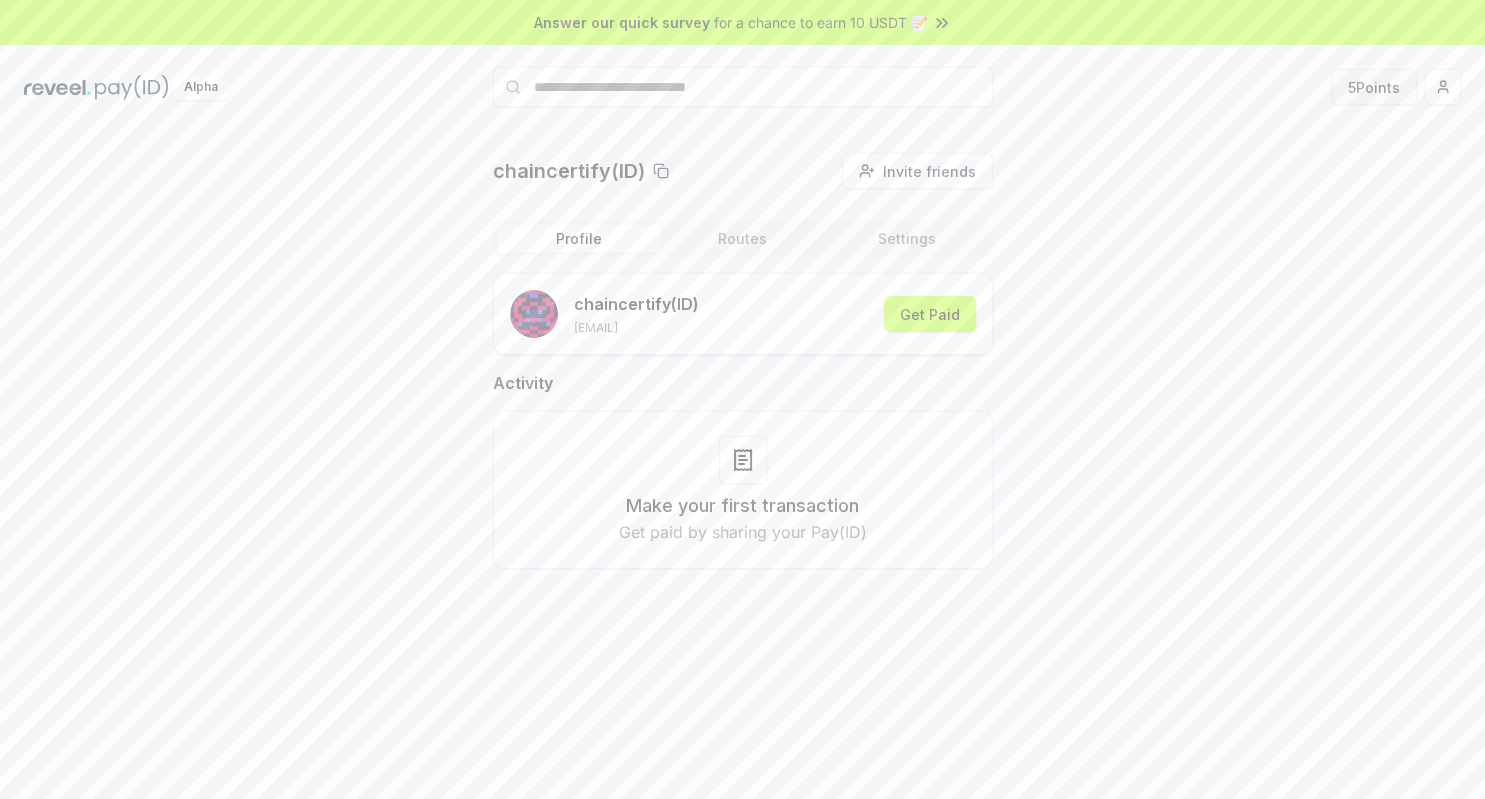 click on "5  Points" at bounding box center [1374, 87] 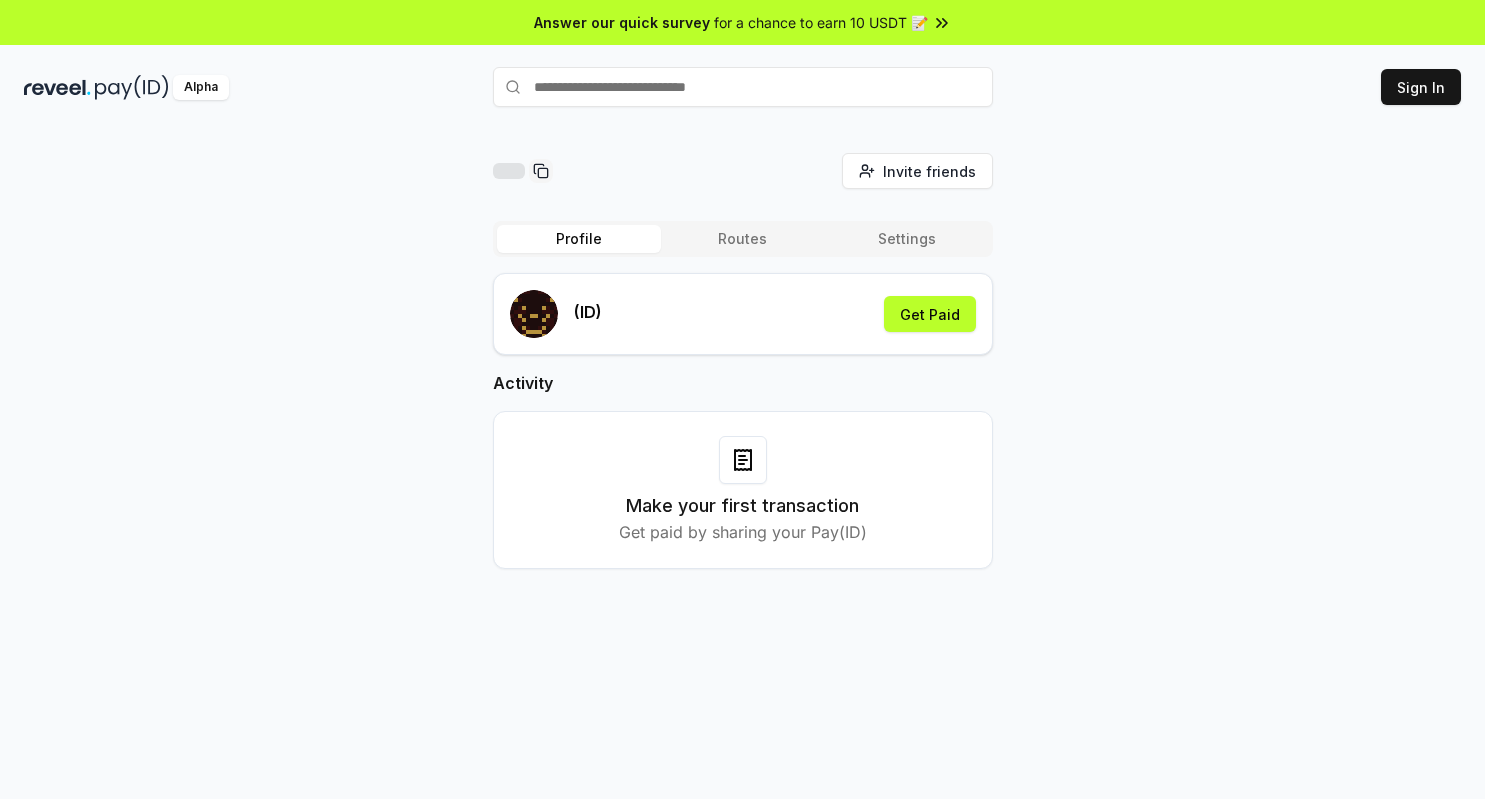 scroll, scrollTop: 0, scrollLeft: 0, axis: both 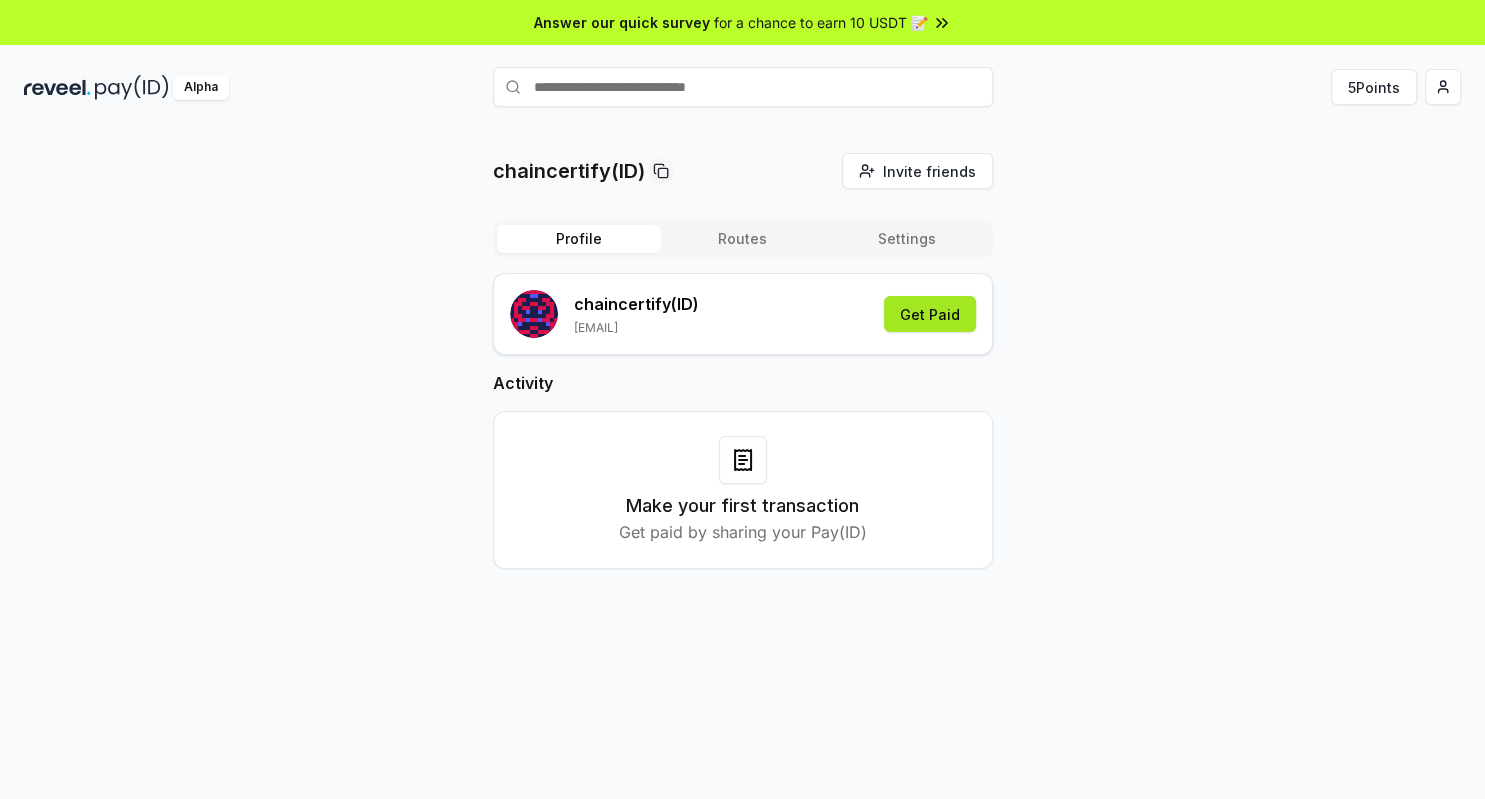 click on "Get Paid" at bounding box center [930, 314] 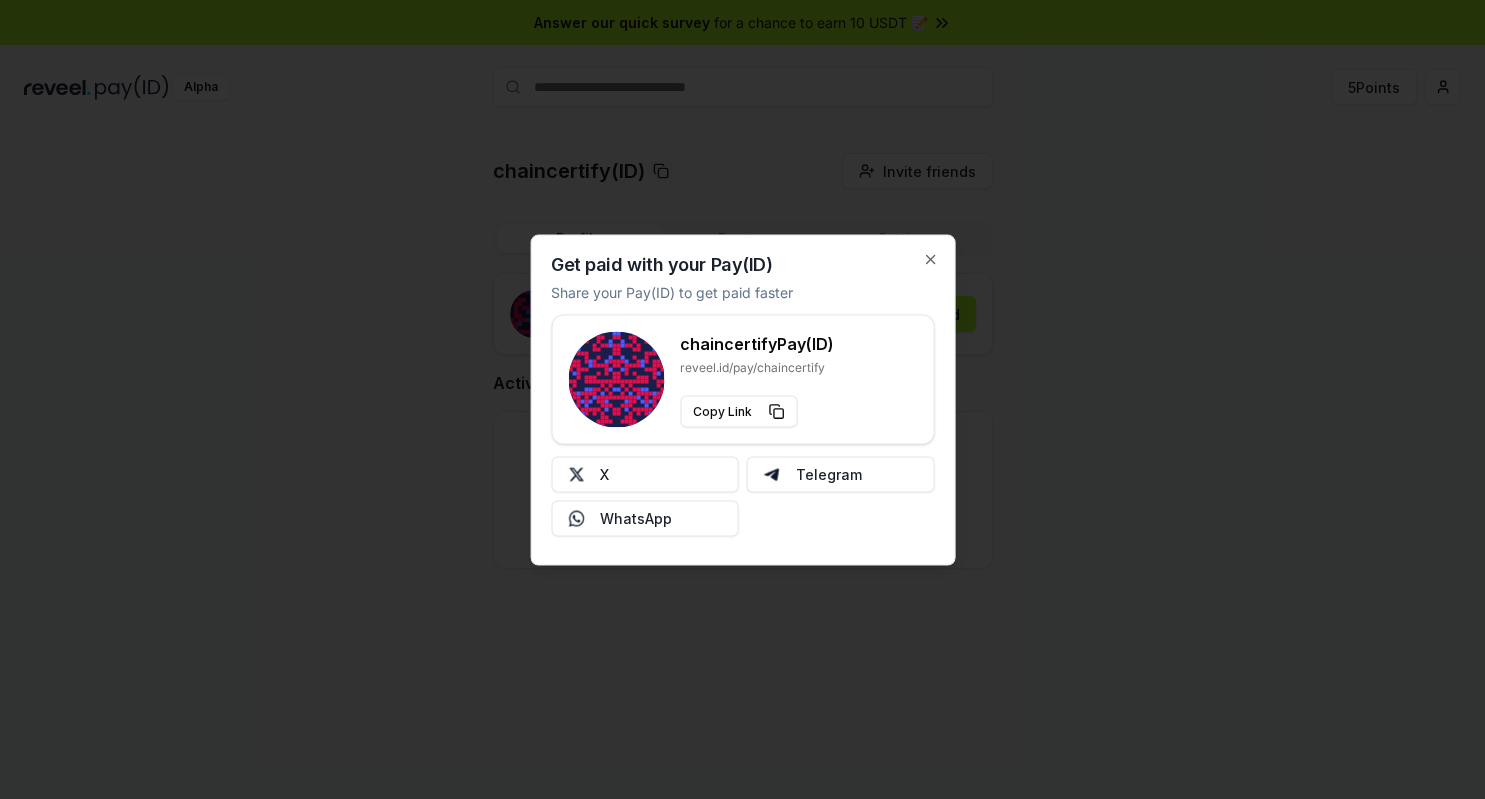 click on "chaincertify  Pay(ID) reveel.id/pay/chaincertify" at bounding box center [757, 353] 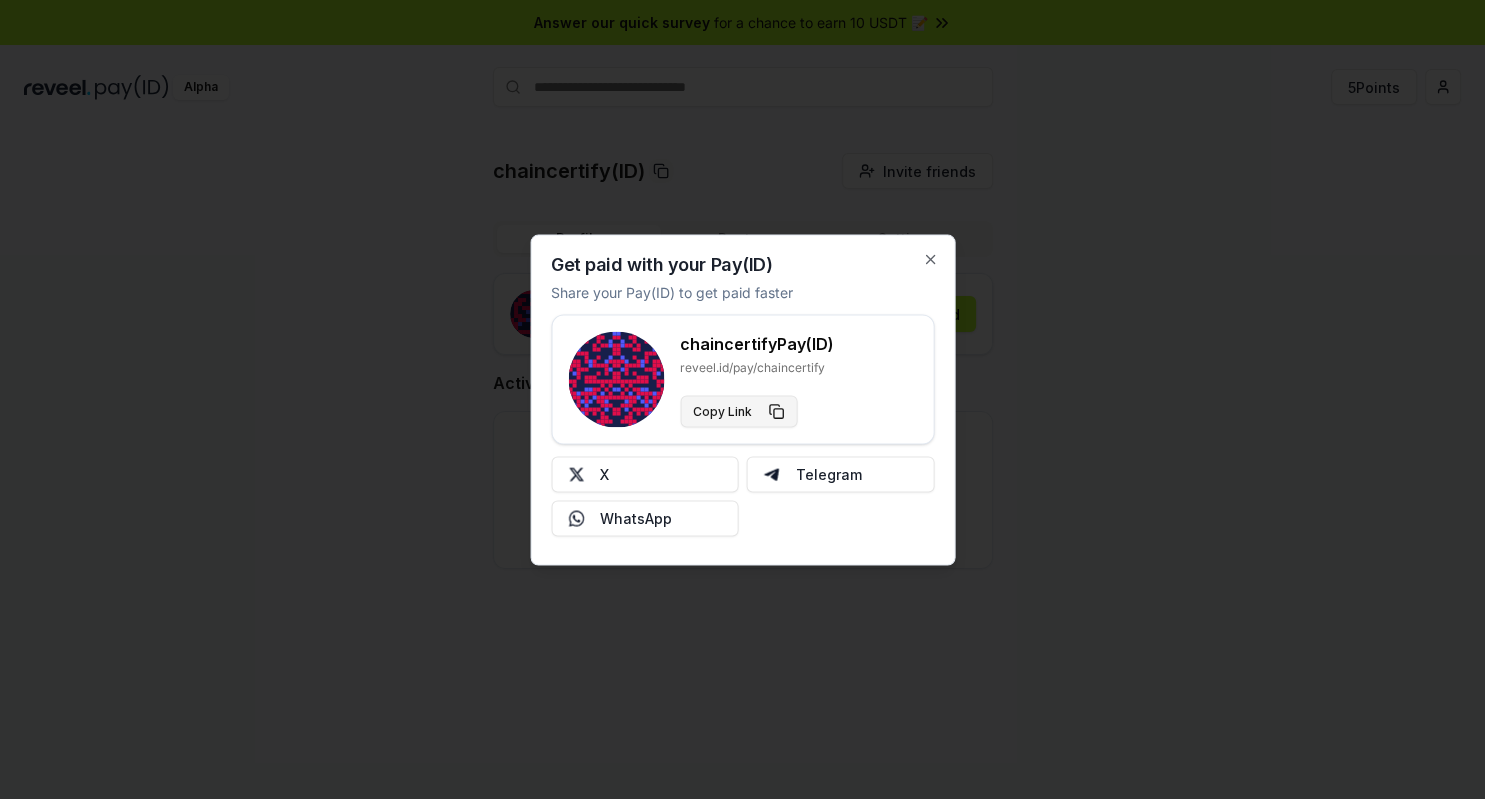 click on "Copy Link" at bounding box center [738, 411] 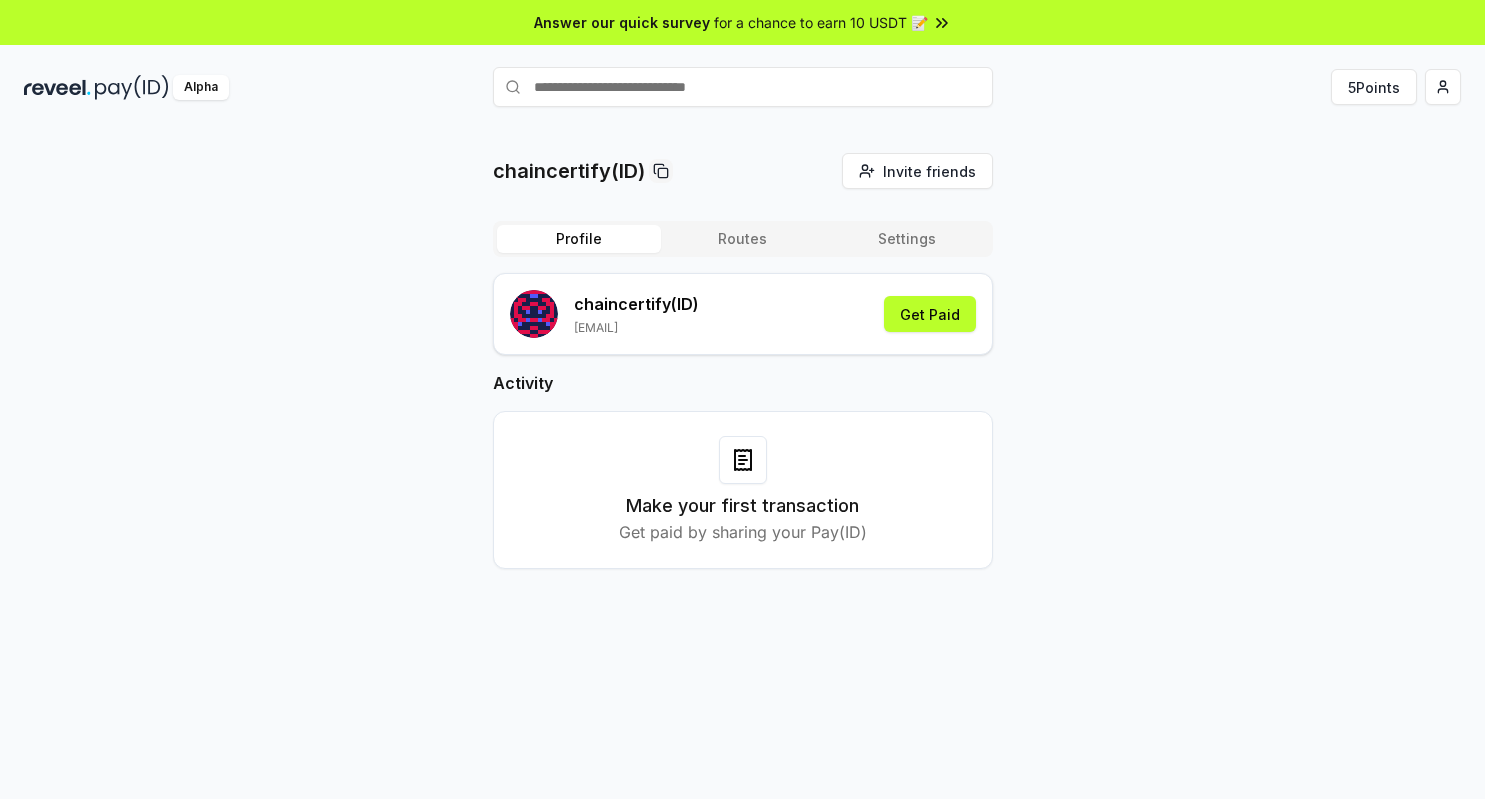 scroll, scrollTop: 0, scrollLeft: 0, axis: both 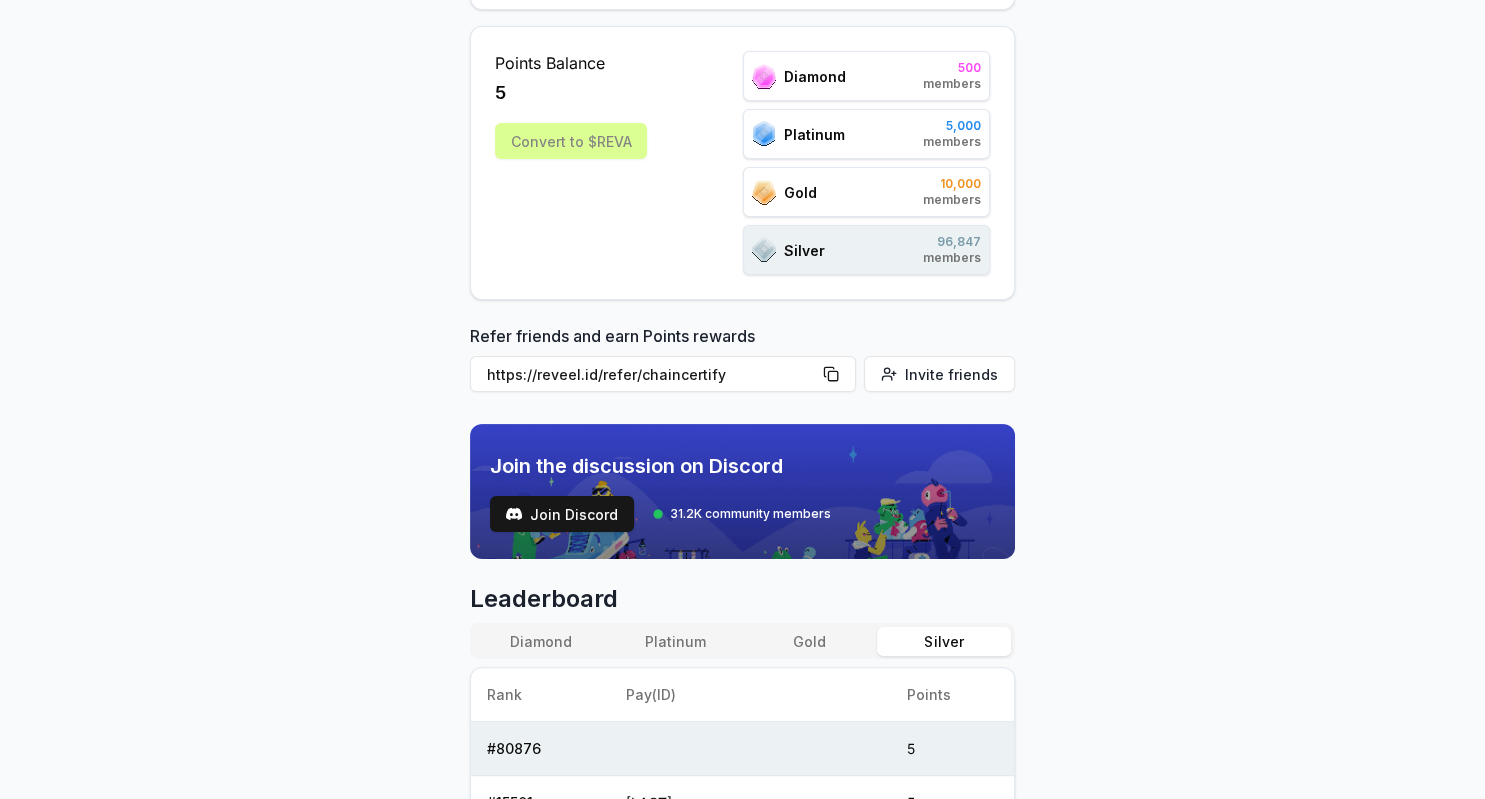 click on "Leaderboard Diamond Platinum Gold Silver Rank Pay(ID) Points # 80876 5 # 15501 [LAST] 5 # 15502 [LAST] 5 # 15503 [LAST] 5 # 15504 [LAST] 5 # 15505 [LAST] 5 # 15506 [LAST] 5 # 15507 [LAST] 5 # 15508 [LAST] 5 # 15509 [LAST] 5 # 15510 [LAST] 5 Previous 1 2 3 4 5 More pages 9685 Next" at bounding box center [742, 971] 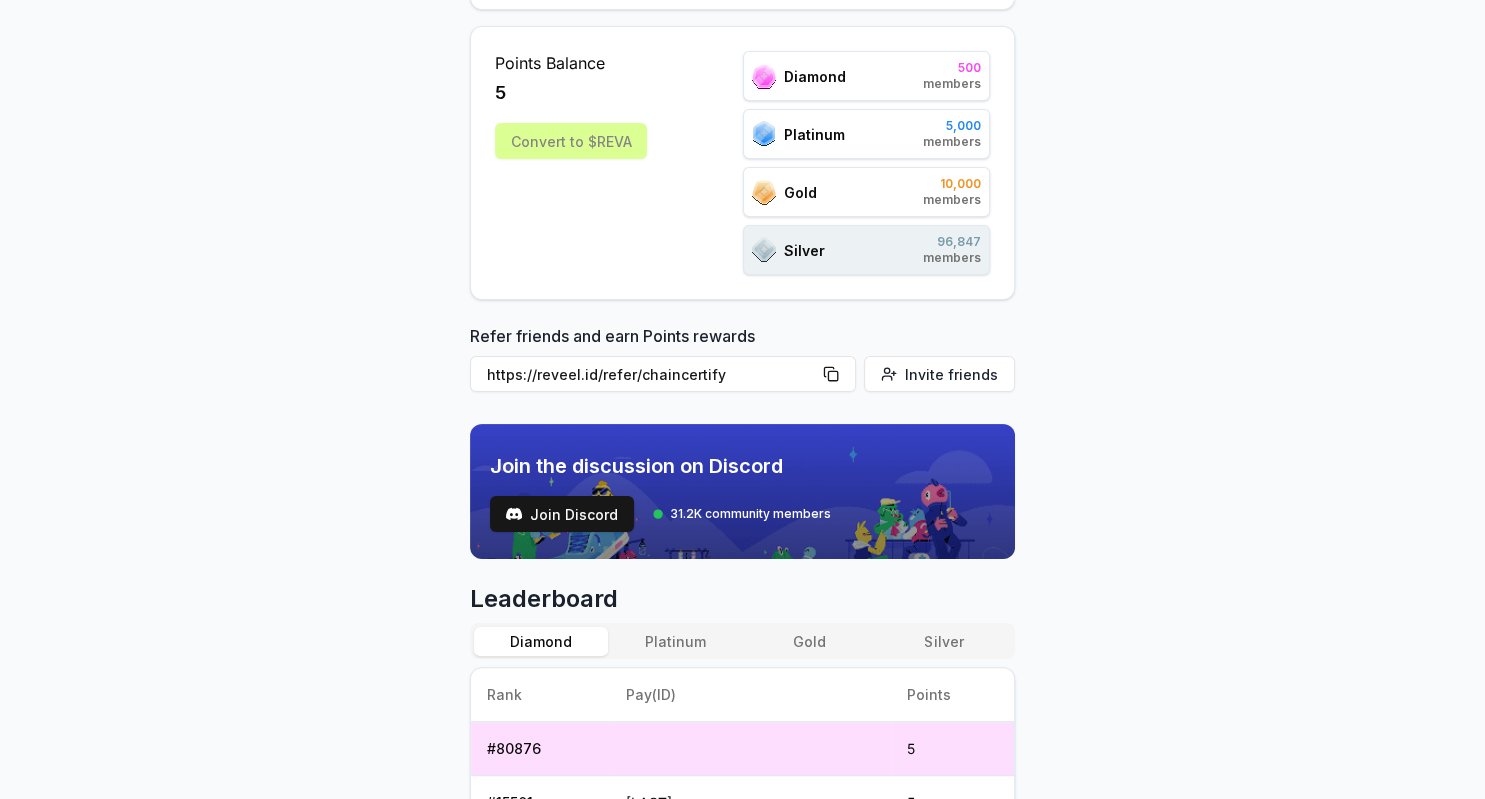 click on "Diamond" at bounding box center (541, 641) 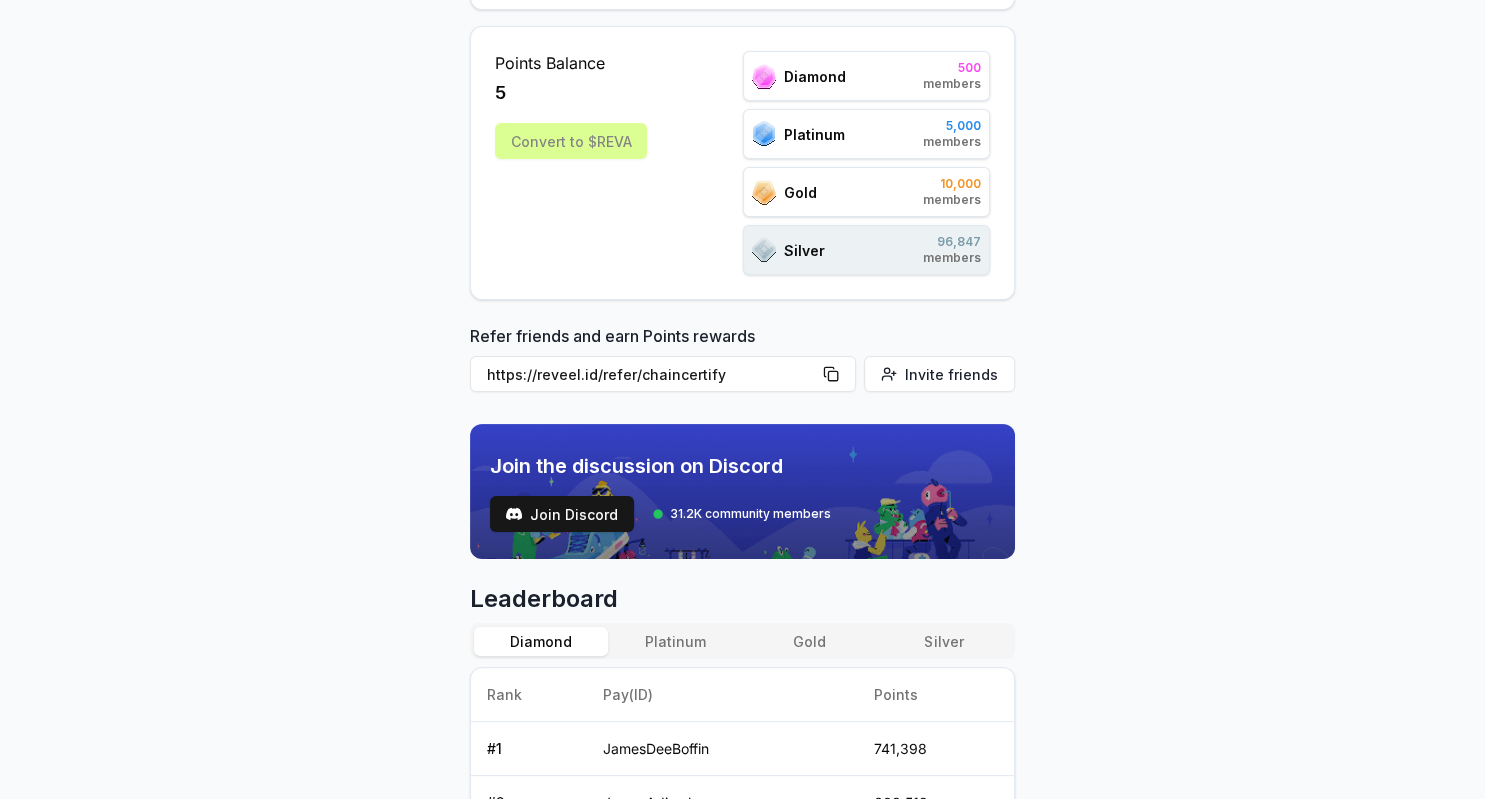 scroll, scrollTop: 0, scrollLeft: 0, axis: both 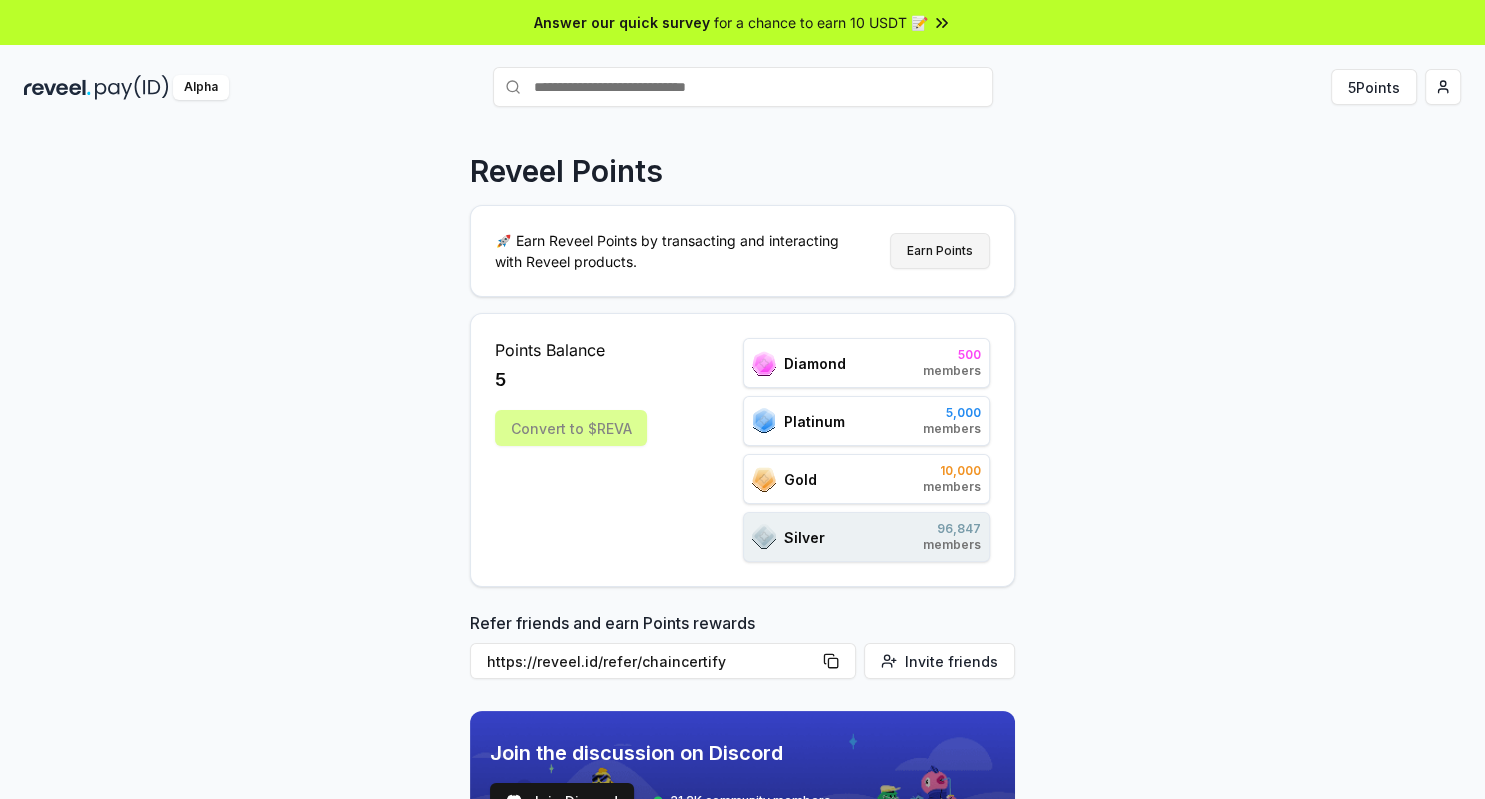 click on "Earn Points" at bounding box center (940, 251) 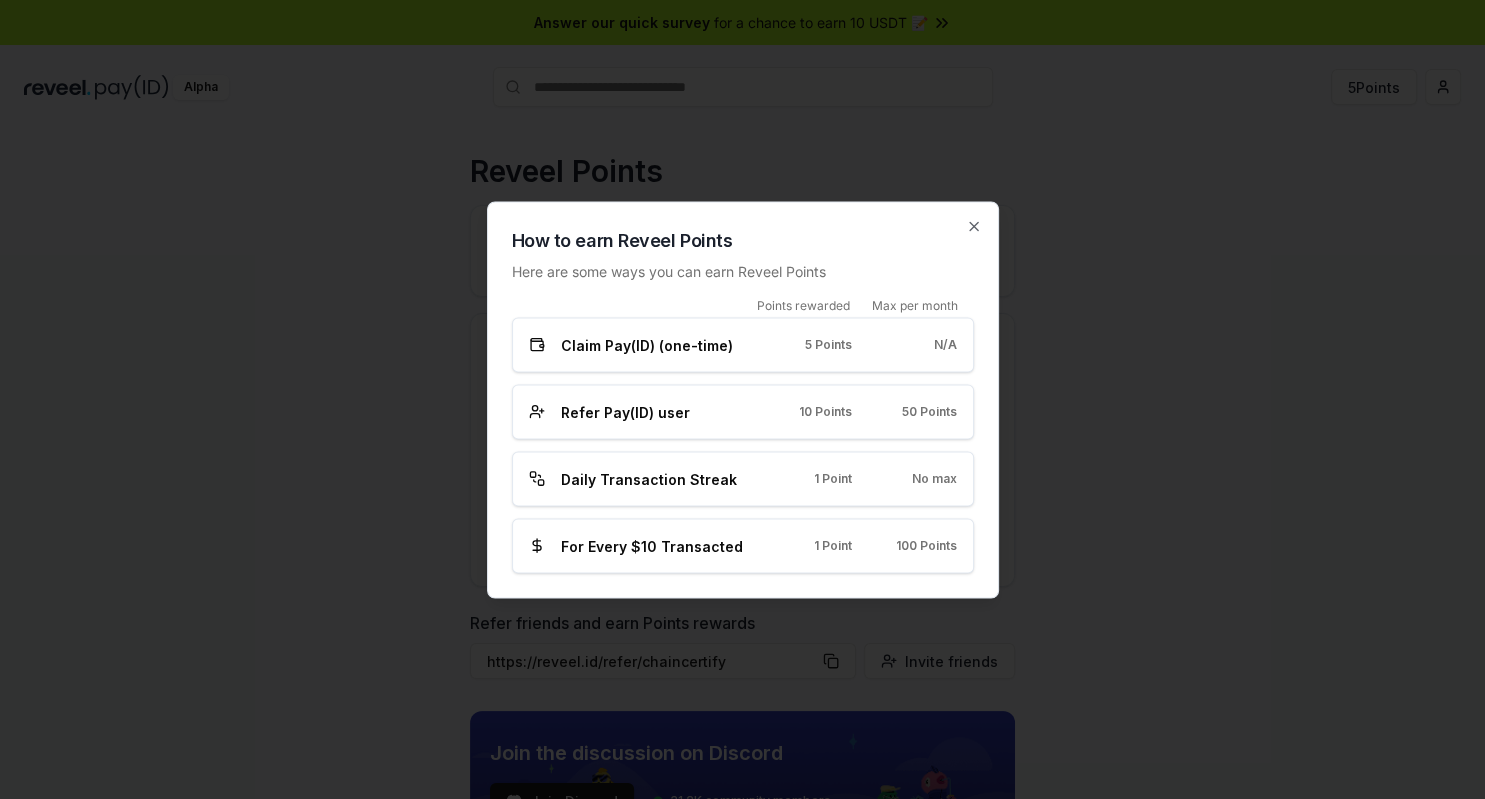 click on "How to earn Reveel Points Here are some ways you can earn Reveel Points Points rewarded Max per month Claim Pay(ID) (one-time) 5 Points N/A Refer Pay(ID) user 10 Points 50 Points Daily Transaction Streak 1 Point No max For Every $10 Transacted 1 Point 100 Points Close" at bounding box center (743, 399) 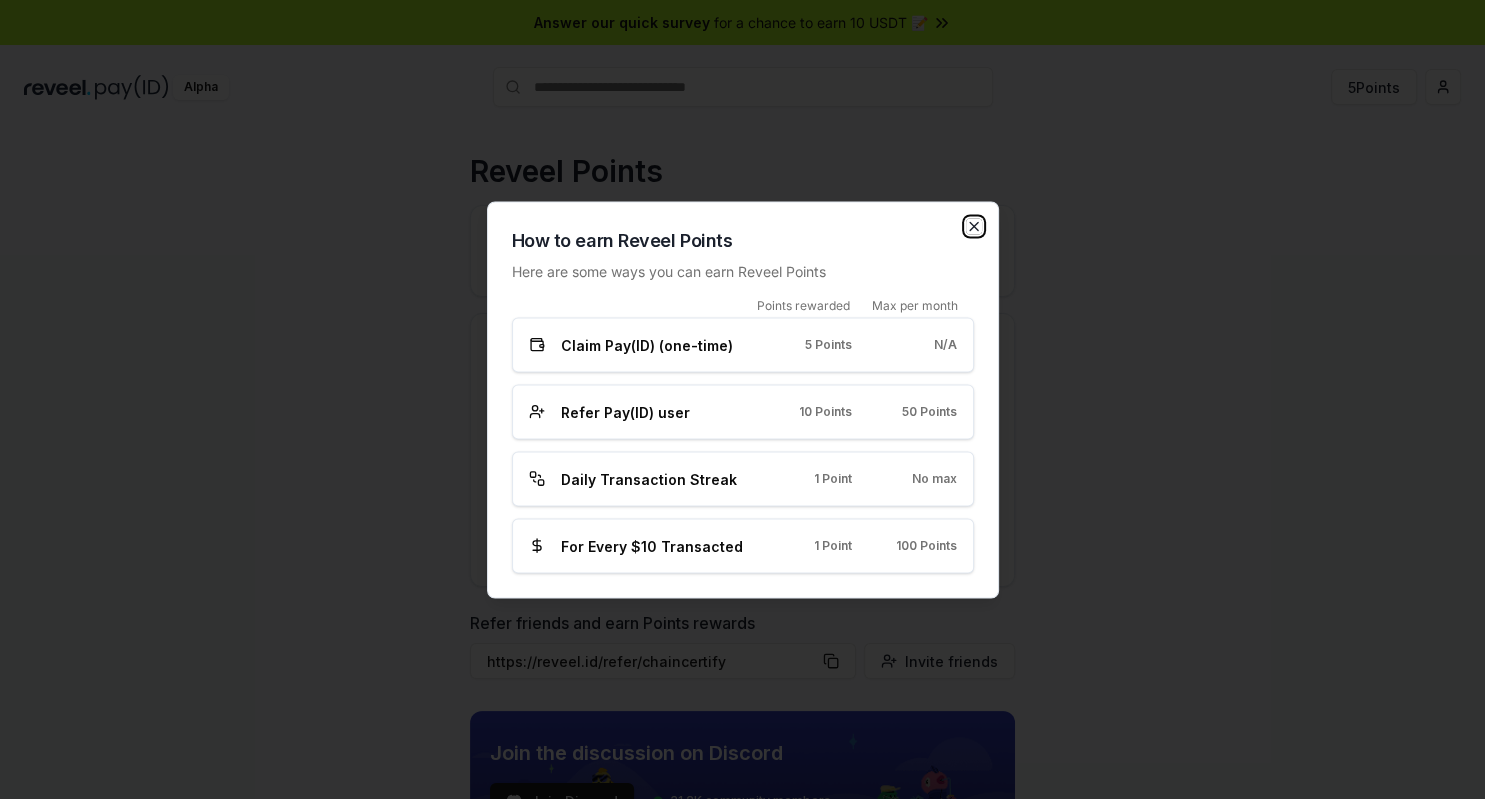 click 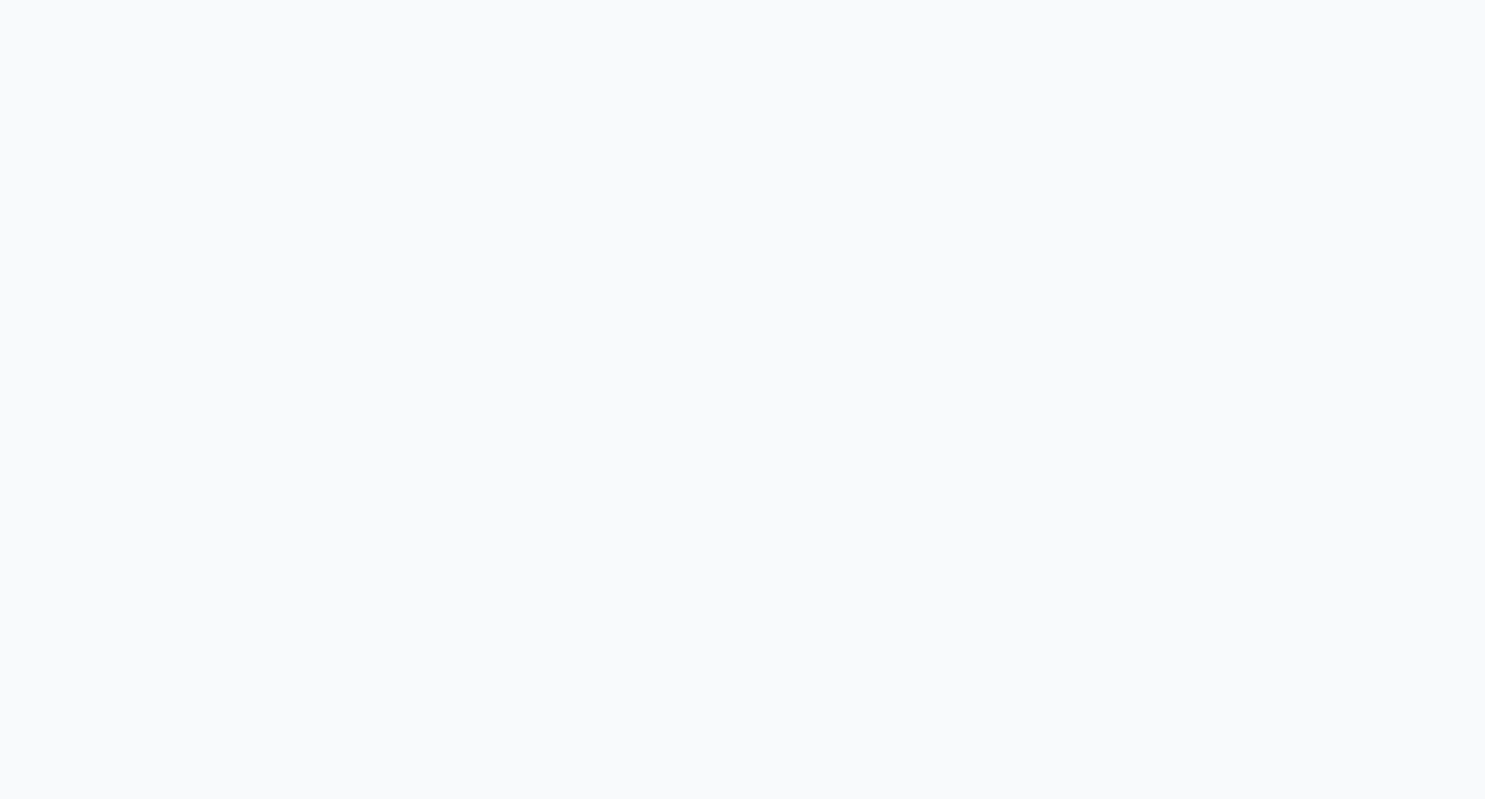 scroll, scrollTop: 0, scrollLeft: 0, axis: both 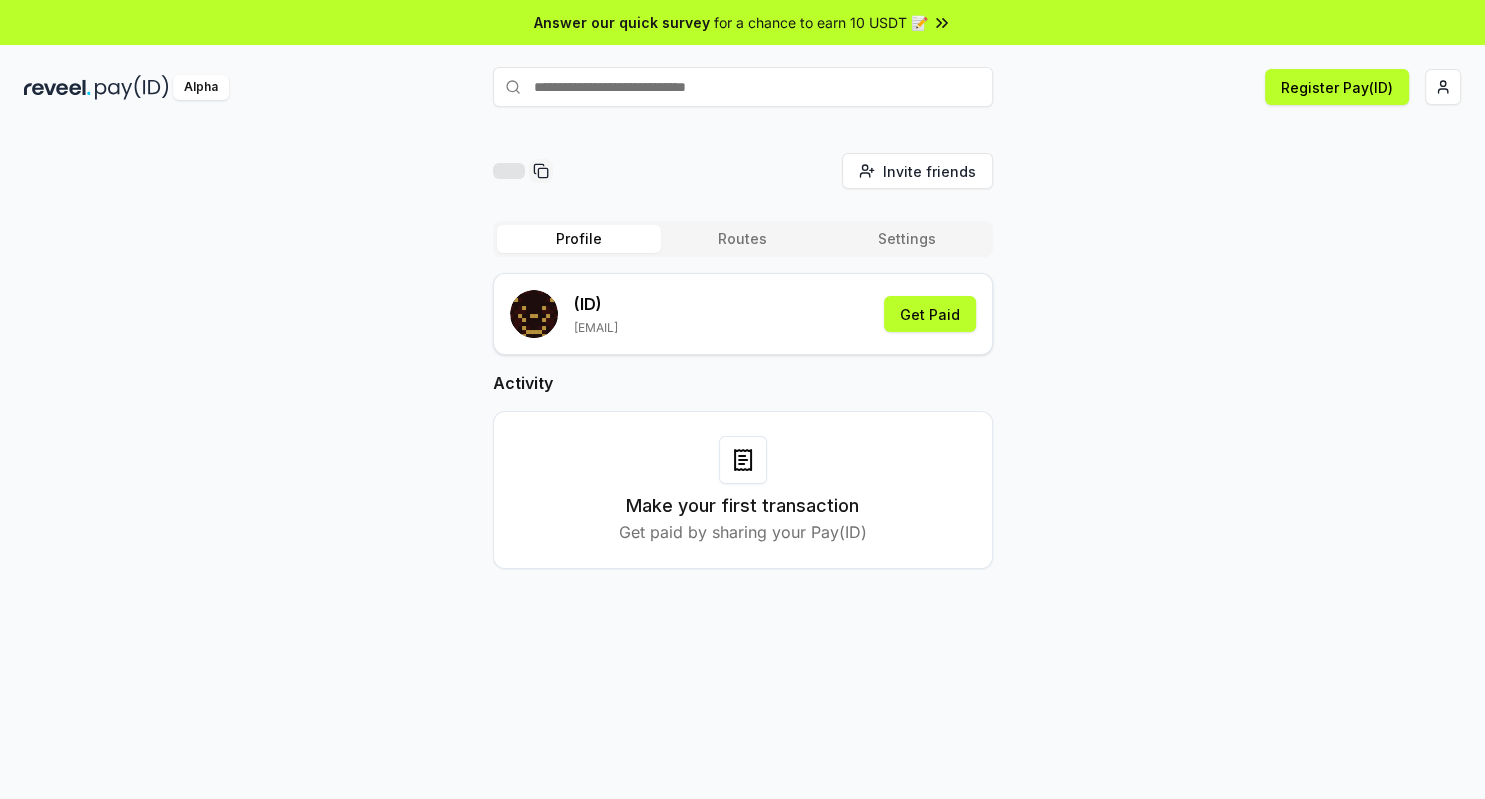 click on "Profile Routes Settings" at bounding box center [743, 239] 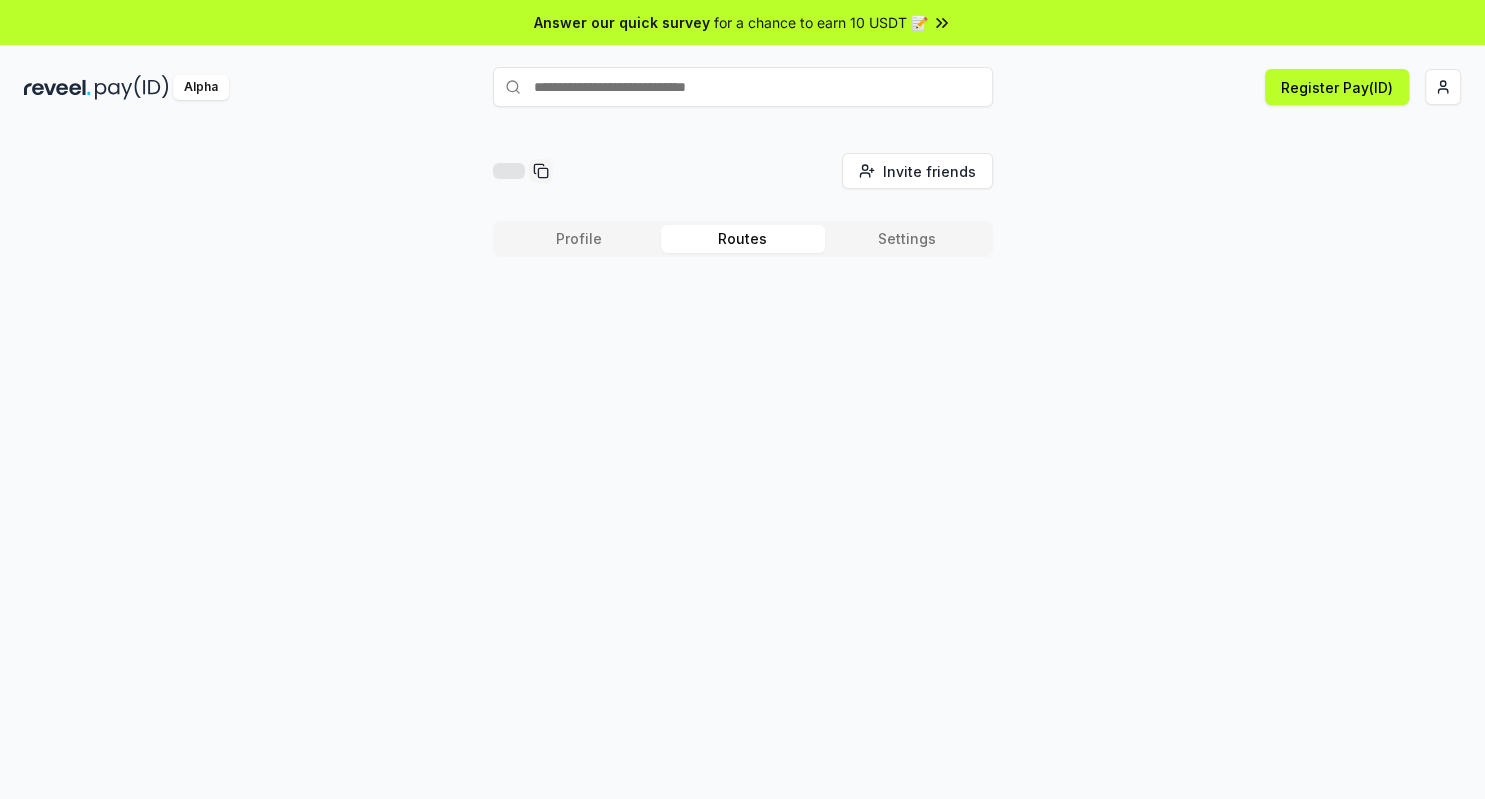 click on "Routes" at bounding box center (743, 239) 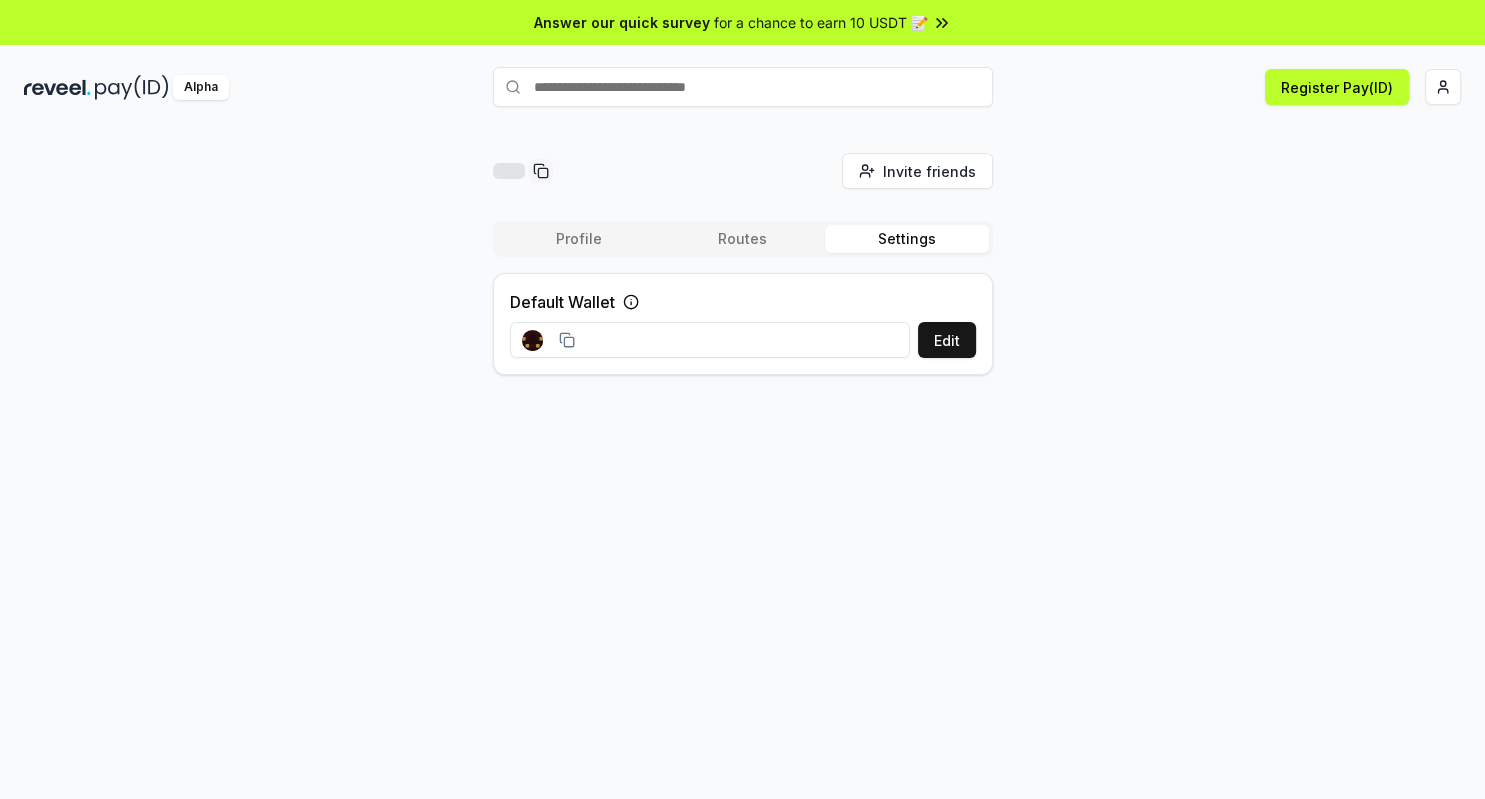 click on "Profile" at bounding box center [579, 239] 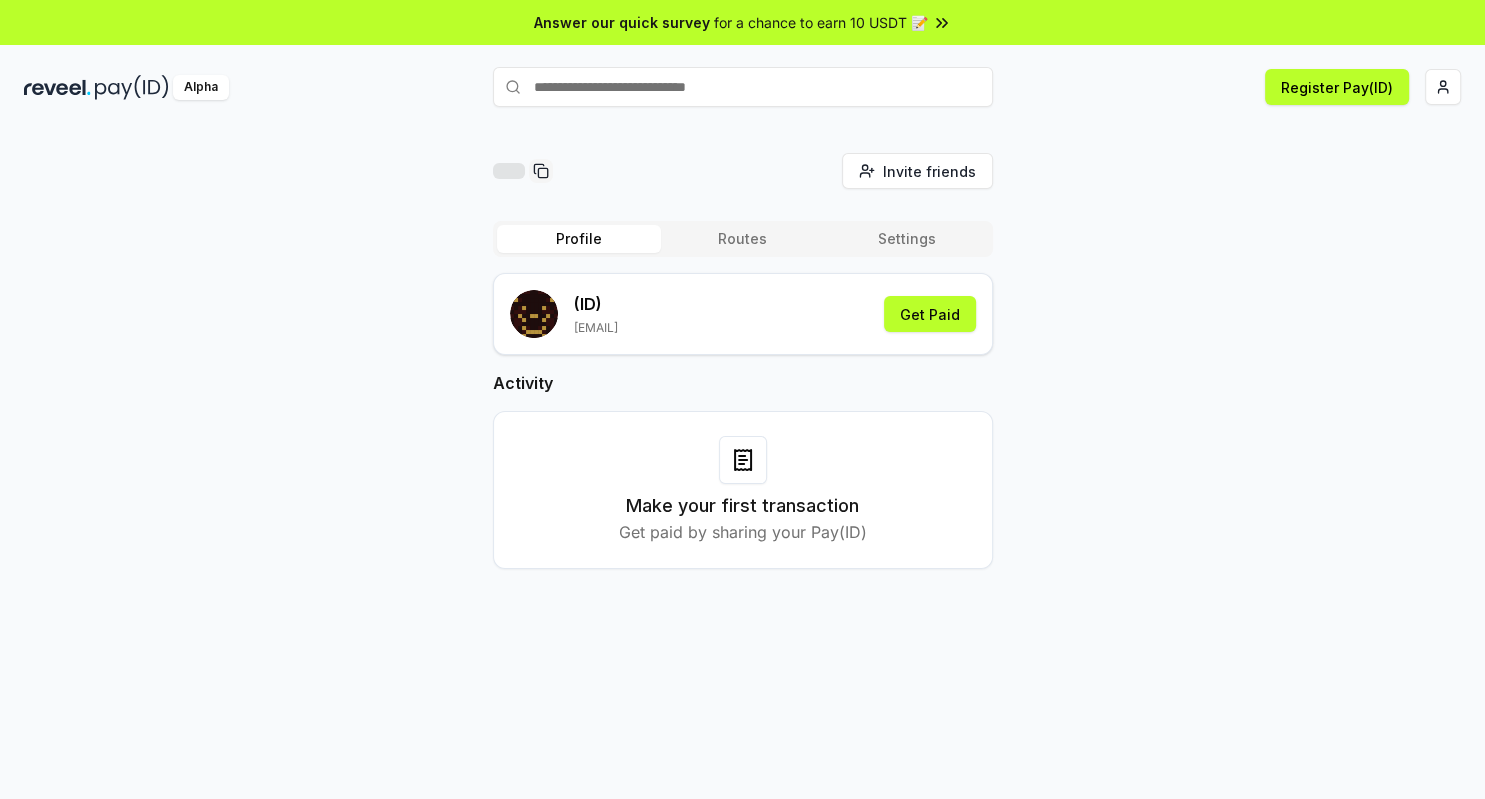 click on "admin@chaincertify.io" at bounding box center (596, 328) 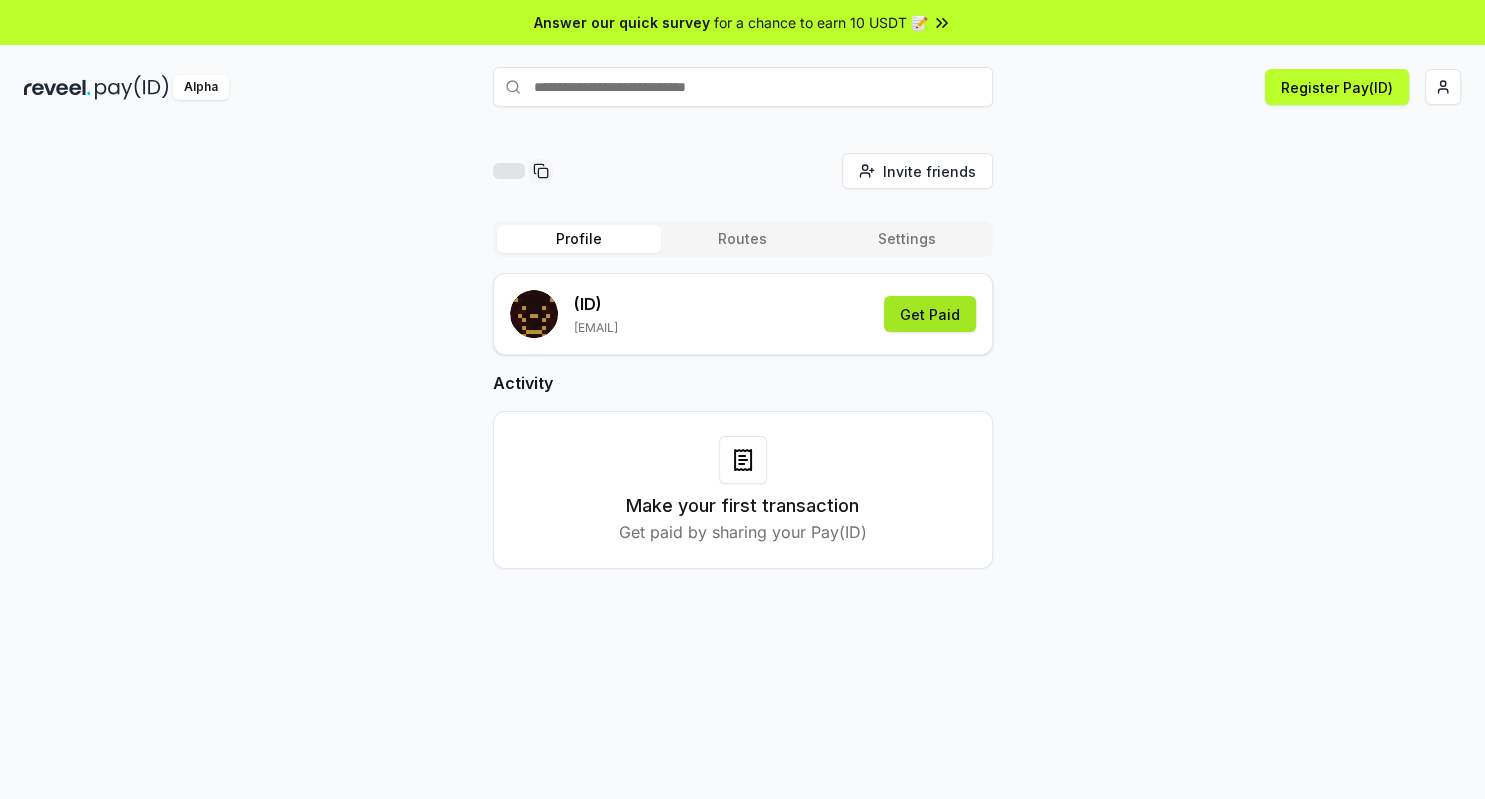 click on "Get Paid" at bounding box center [930, 314] 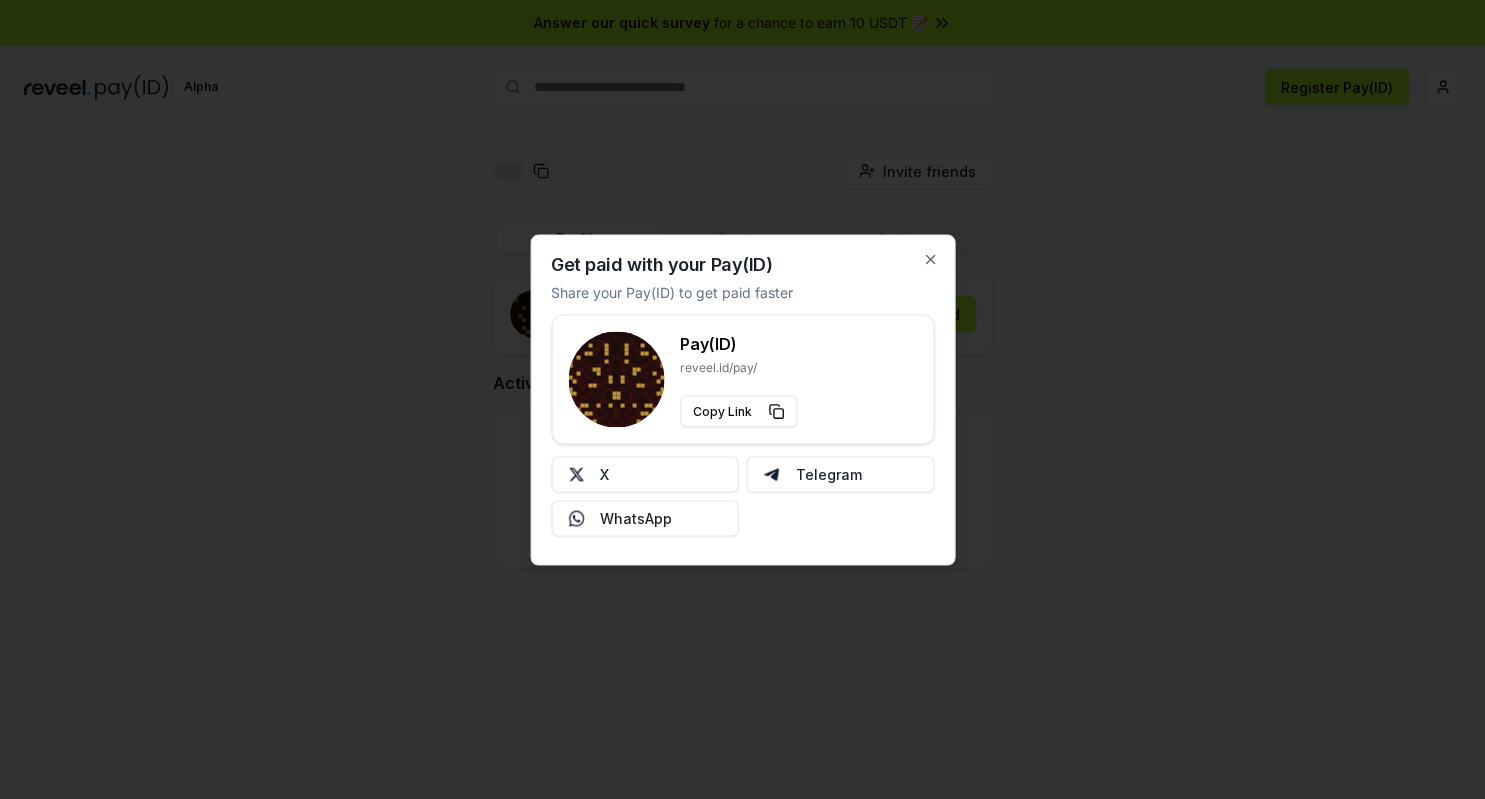 click 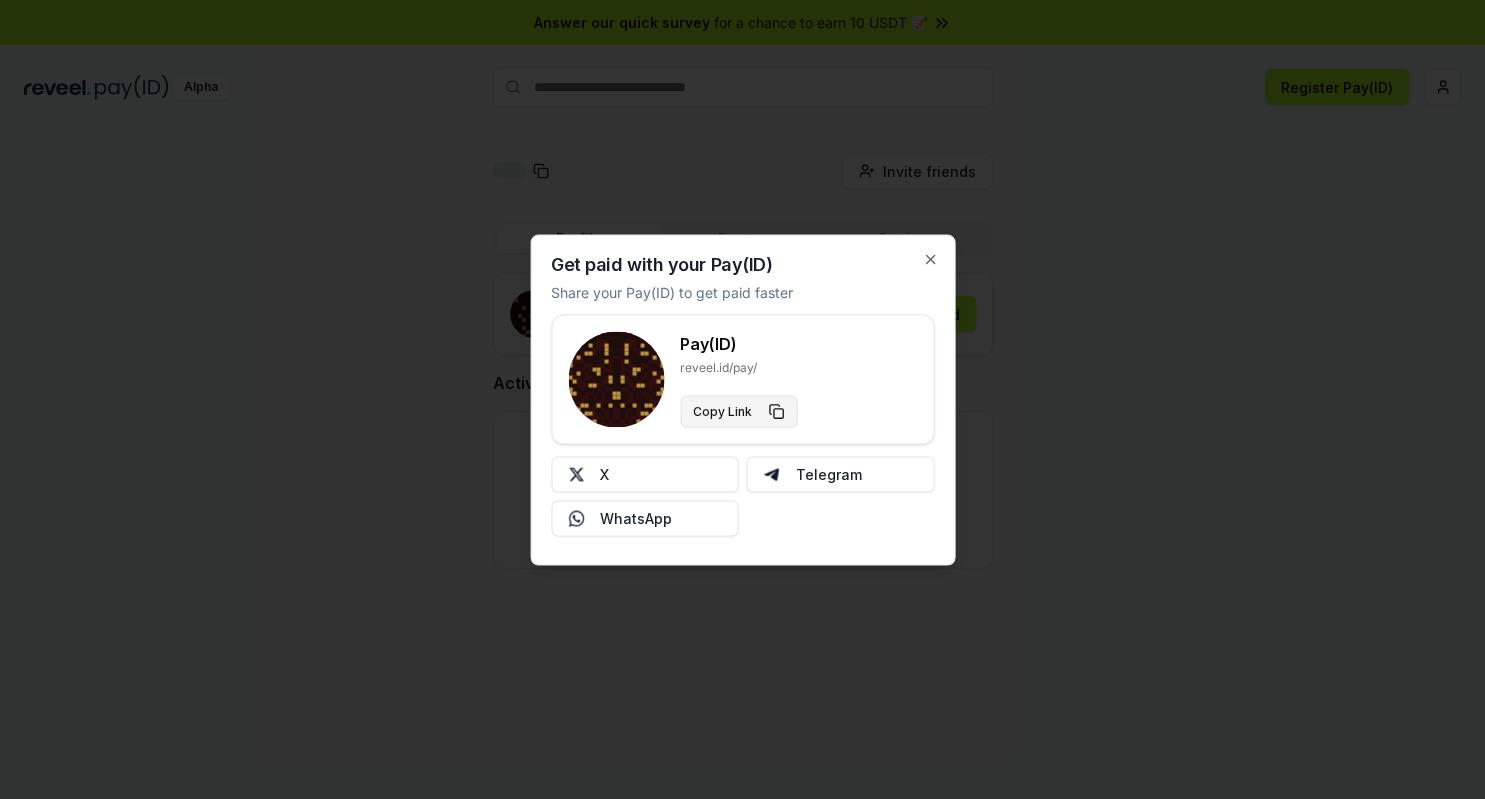 click on "Copy Link" at bounding box center (738, 411) 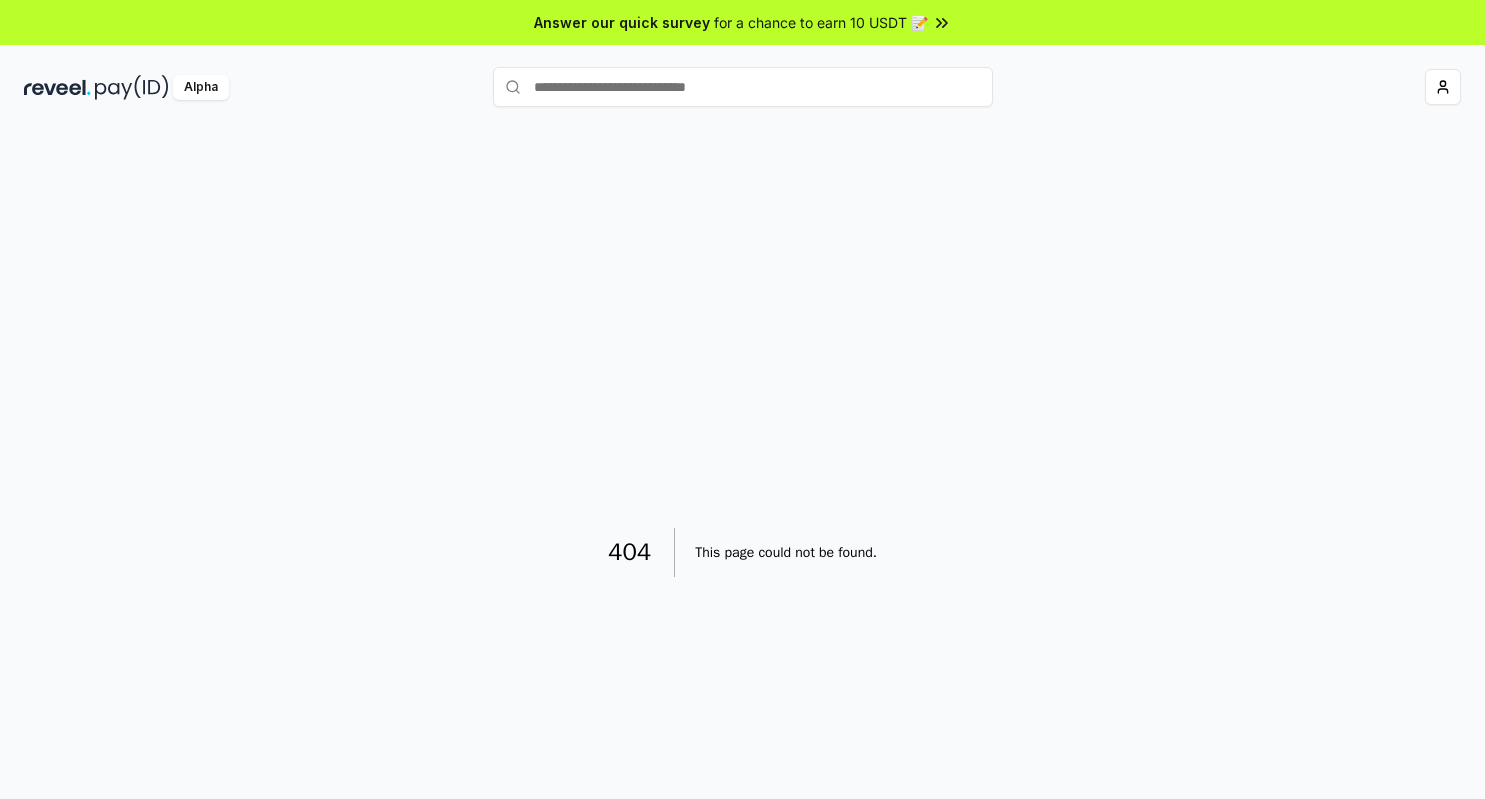 scroll, scrollTop: 0, scrollLeft: 0, axis: both 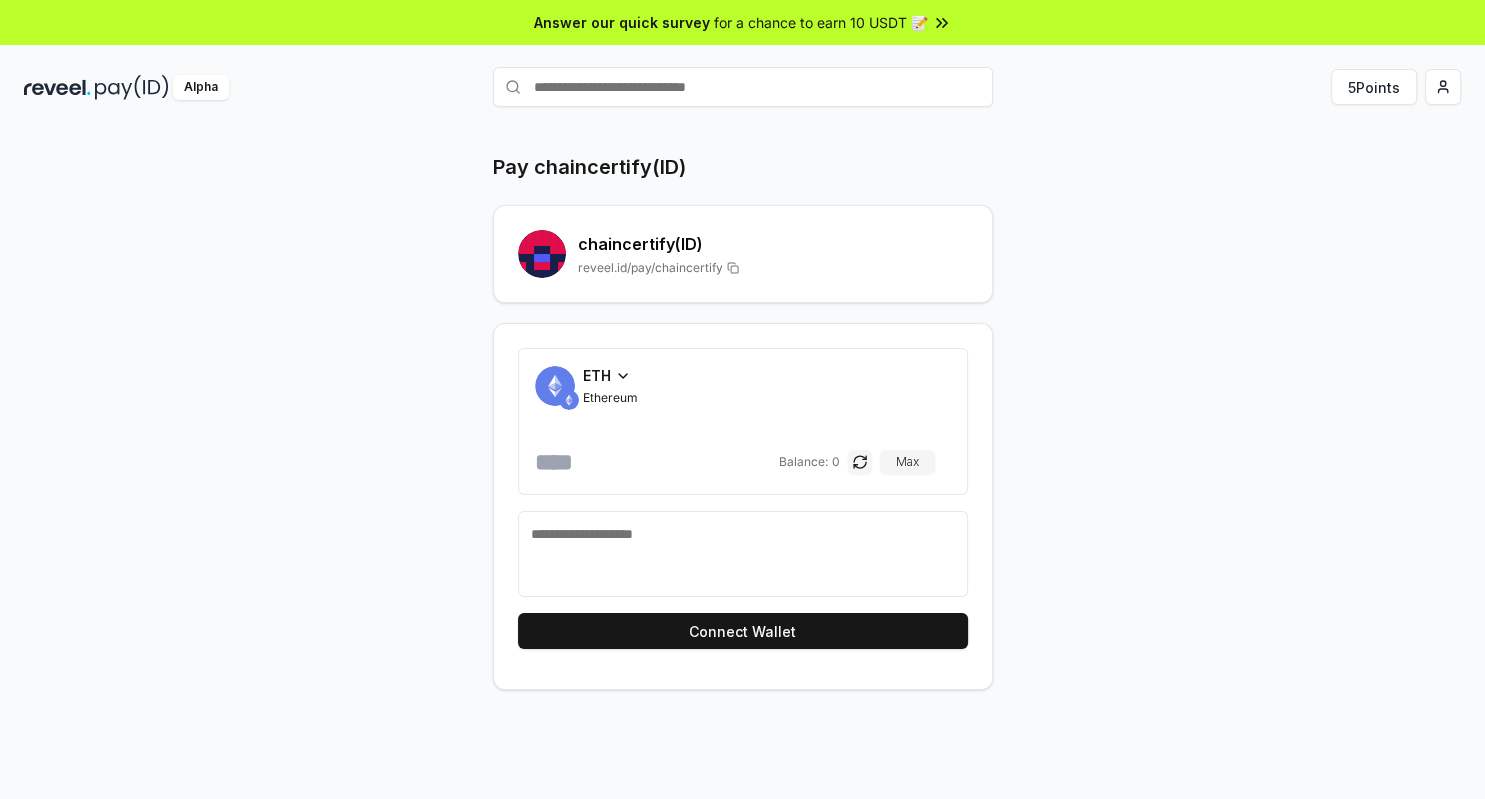 click on "ETH" at bounding box center [610, 375] 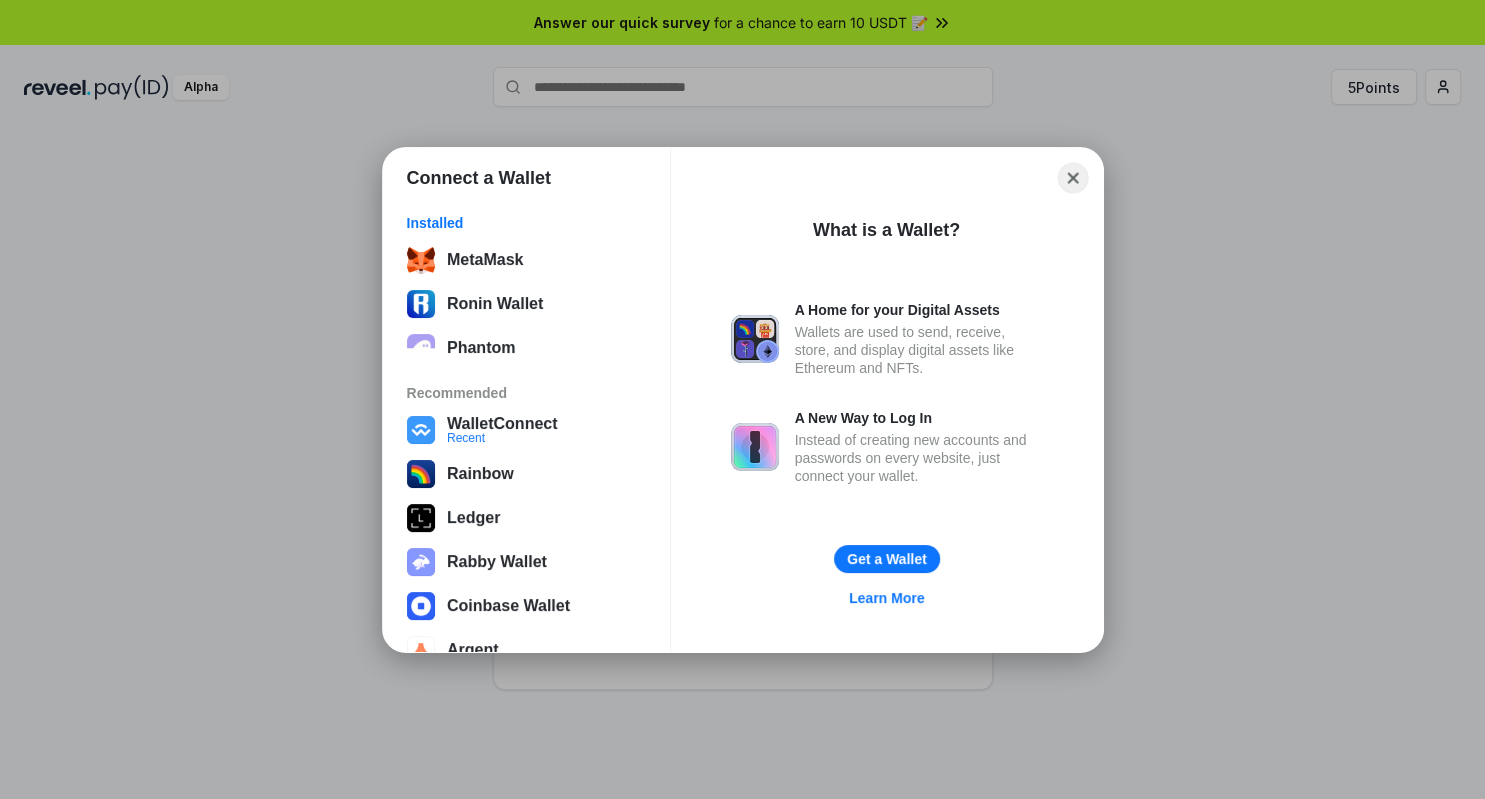 click on "Close" at bounding box center (1072, 177) 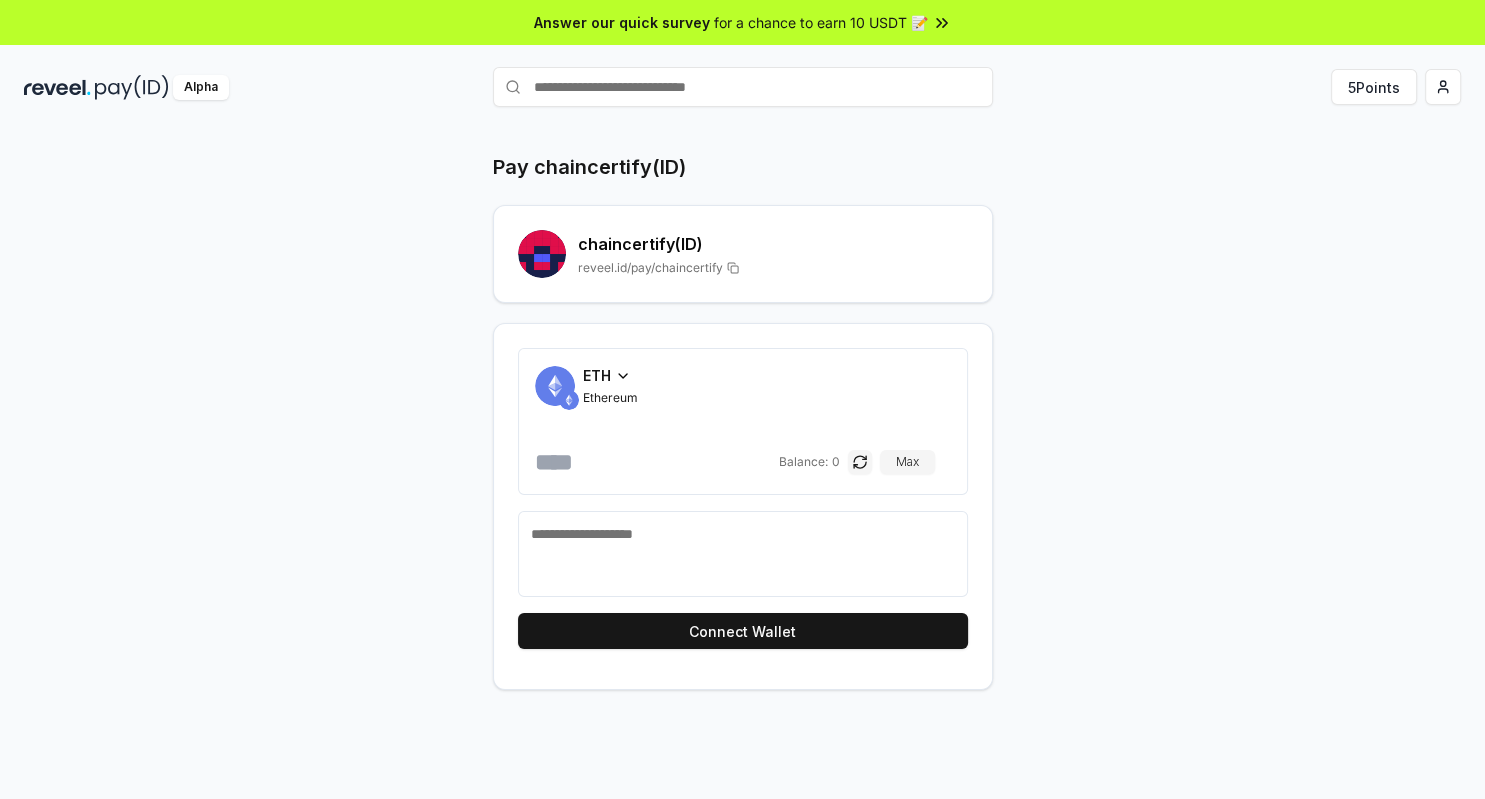 click on "reveel.id/pay/chaincertify" at bounding box center [650, 268] 